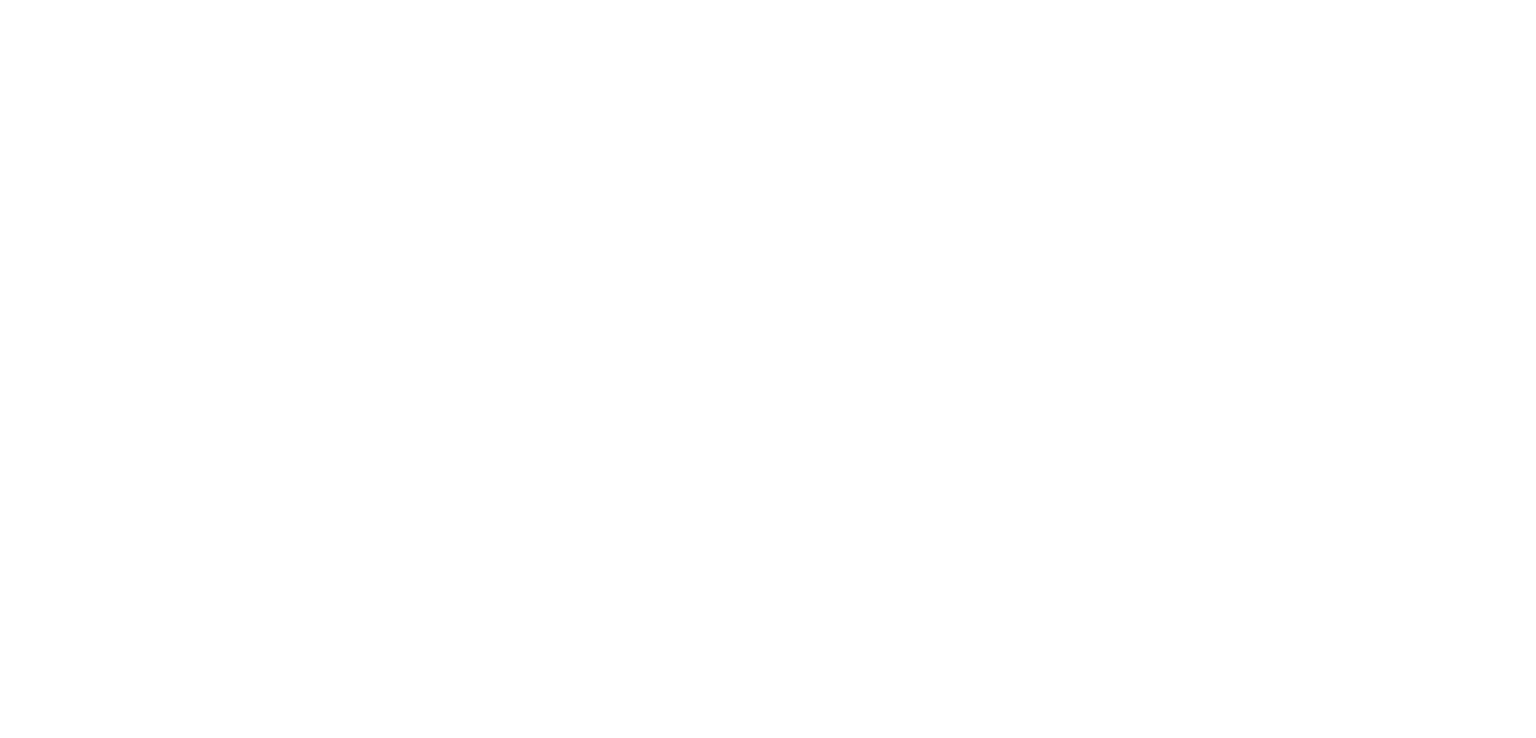 scroll, scrollTop: 0, scrollLeft: 0, axis: both 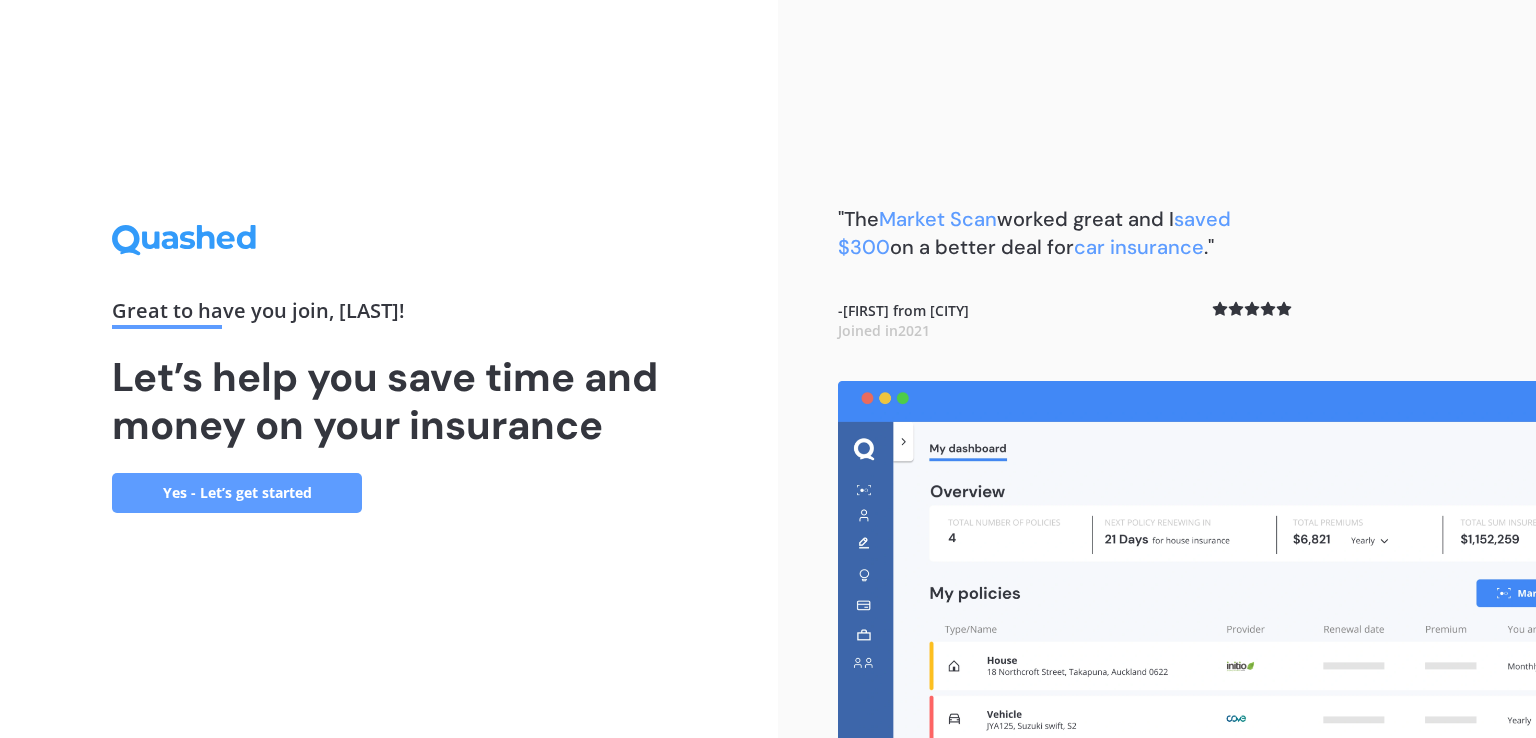 click on "Yes - Let’s get started" at bounding box center [237, 493] 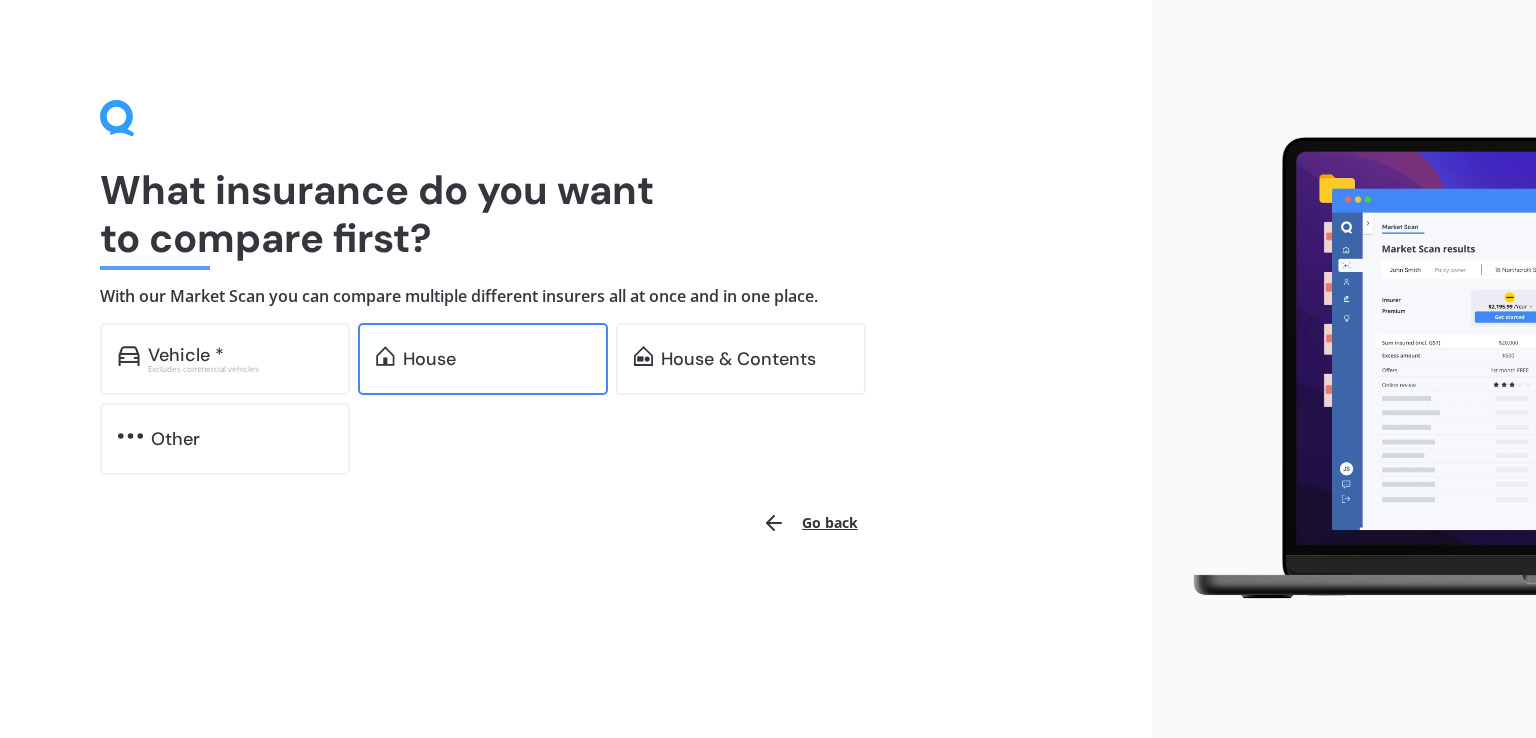 click on "House" at bounding box center [496, 359] 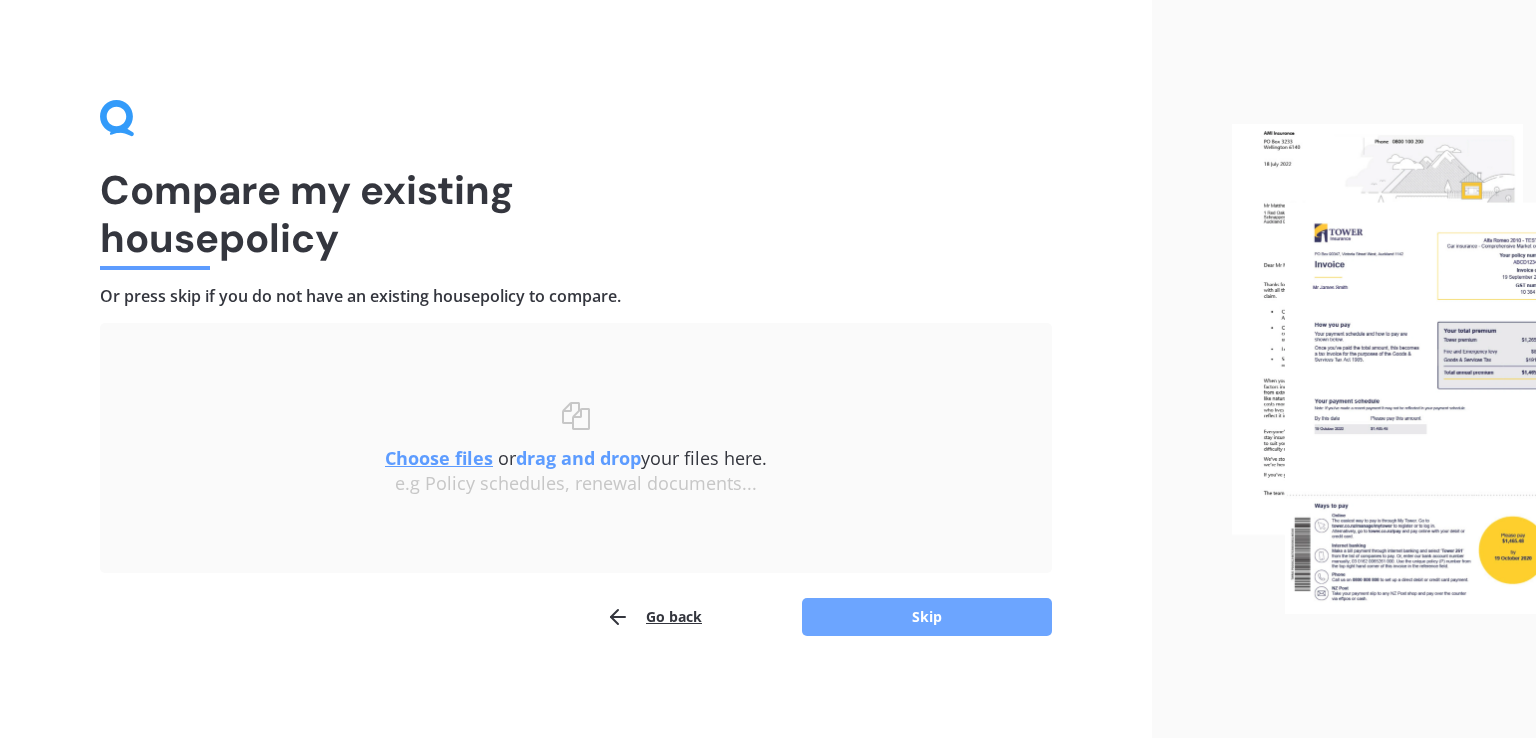 click on "Skip" at bounding box center (927, 617) 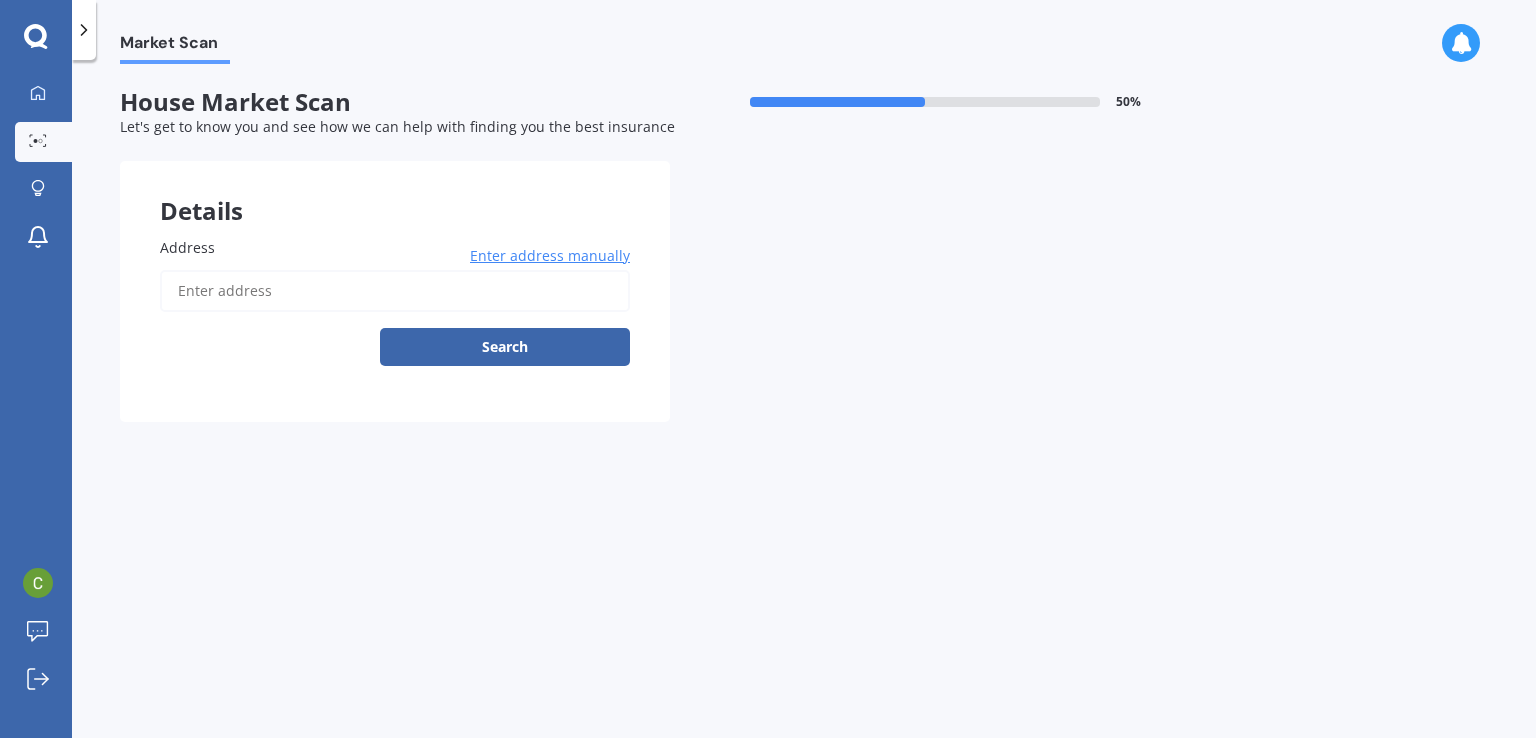 click on "Address" at bounding box center (395, 291) 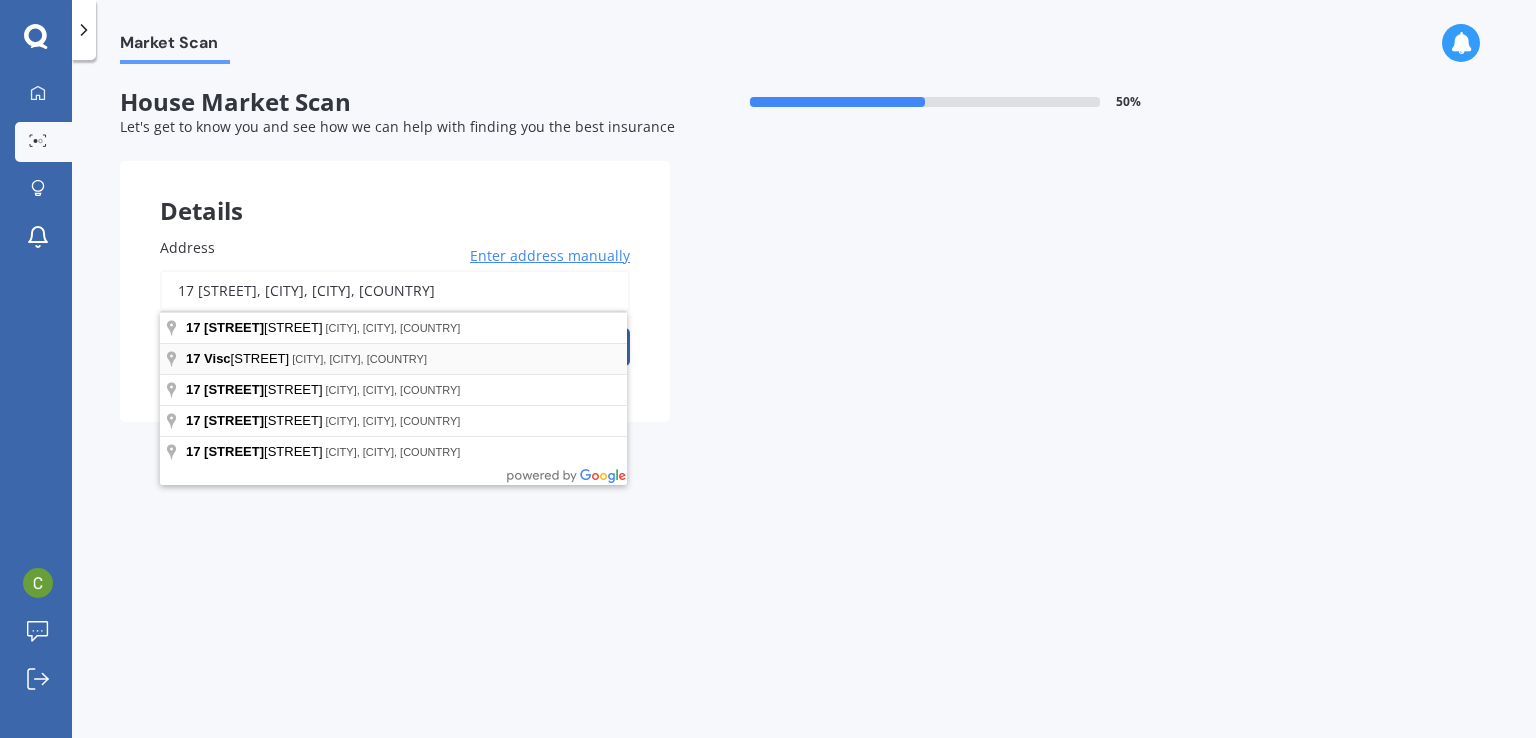 type on "17 [STREET], [CITY], [CITY] [POSTAL_CODE]" 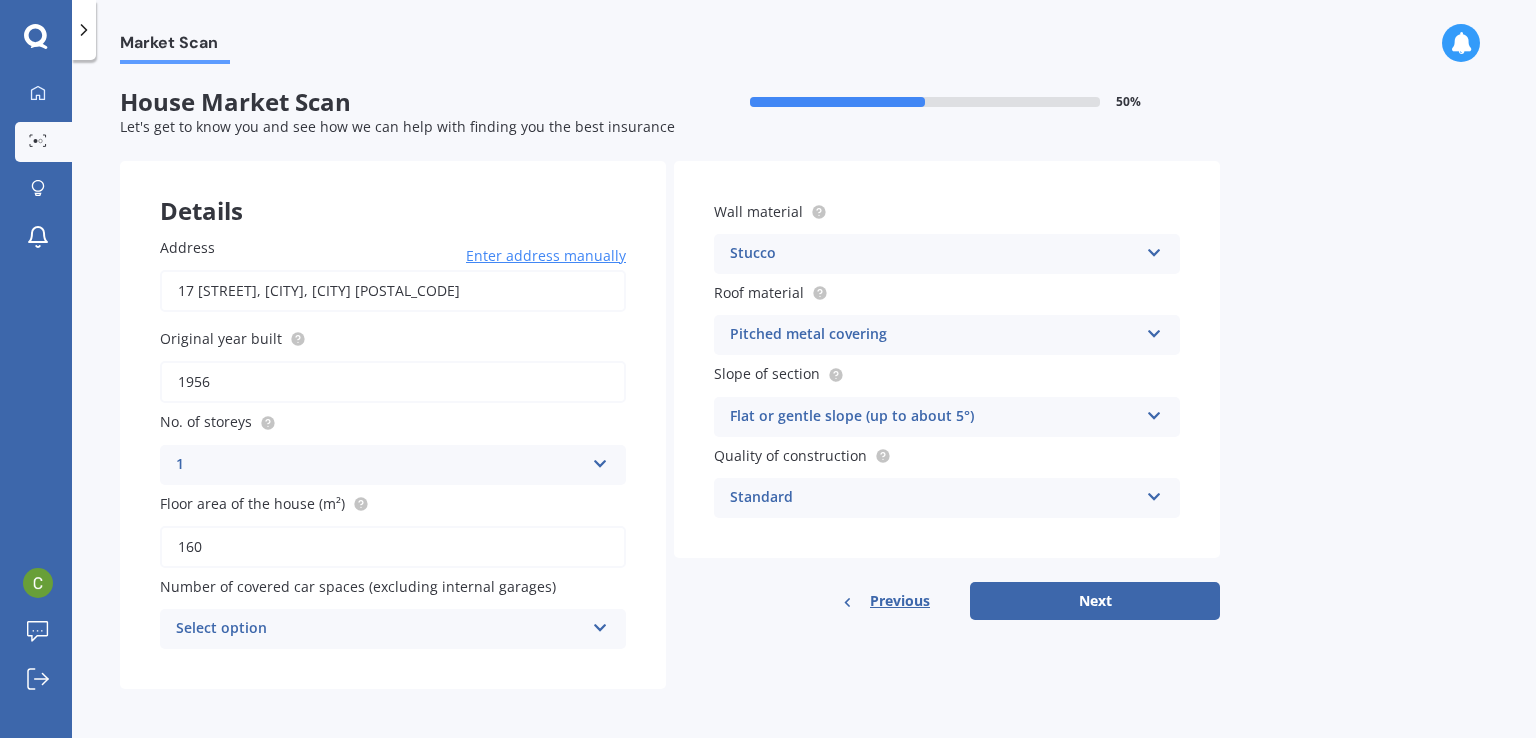 click on "Select option" at bounding box center [380, 629] 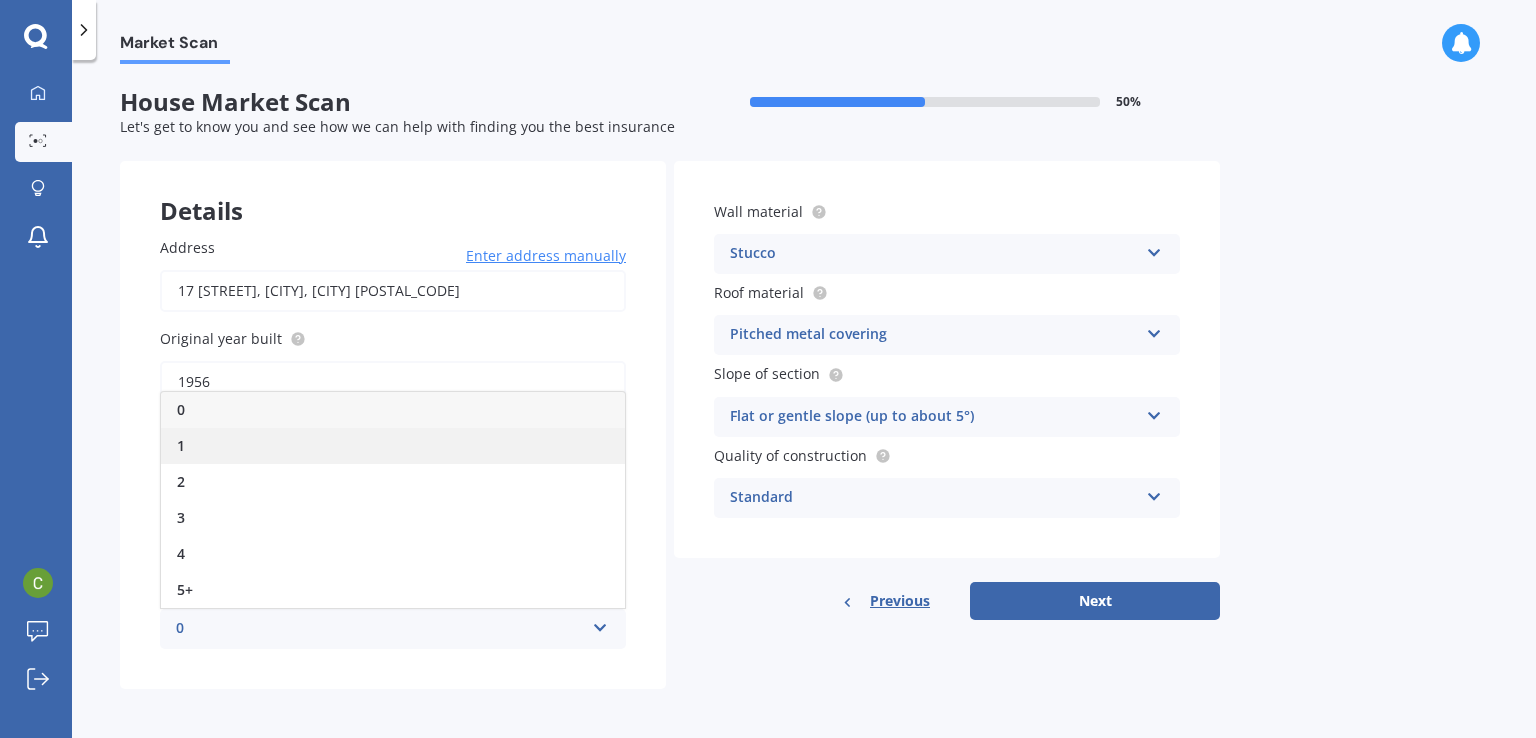 click on "1" at bounding box center [393, 446] 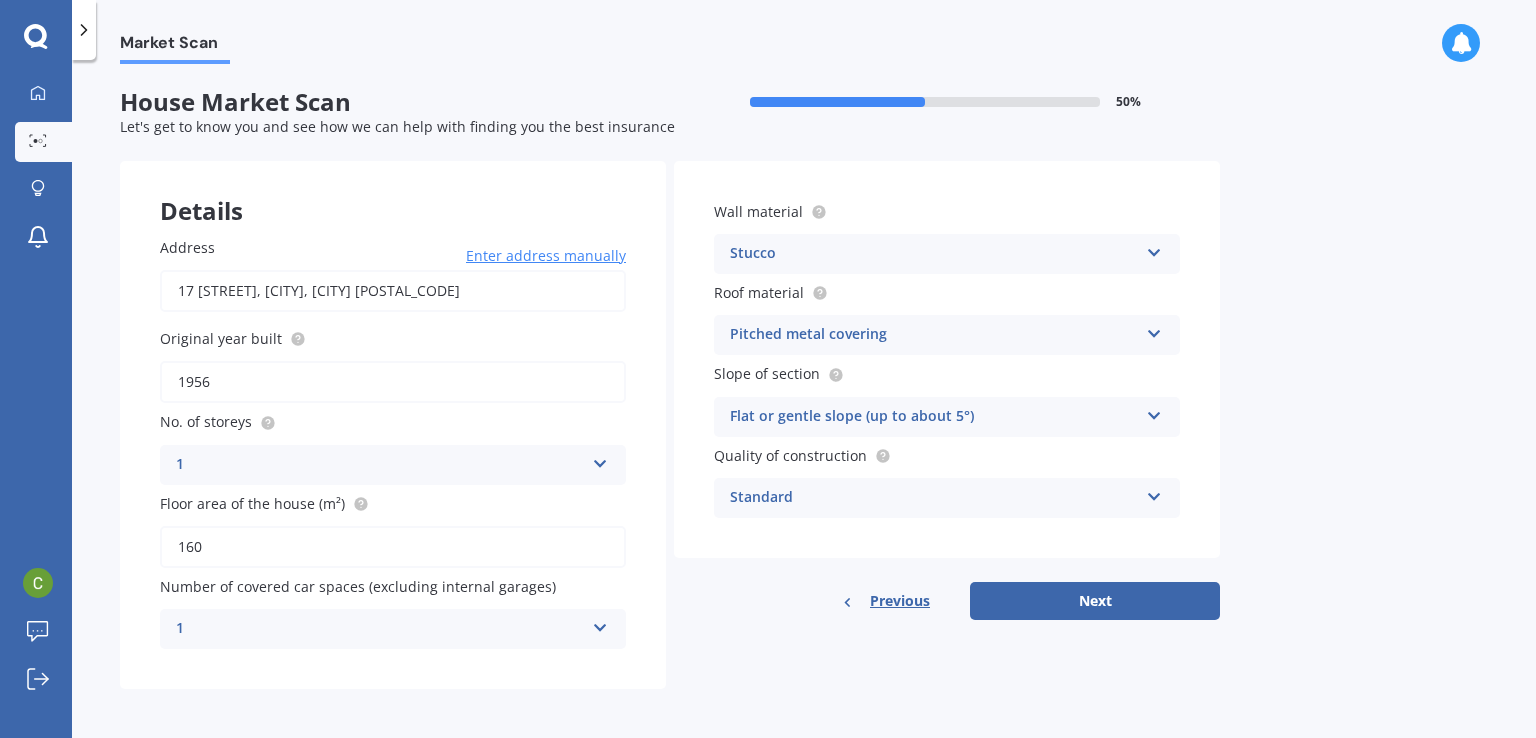 scroll, scrollTop: 2, scrollLeft: 0, axis: vertical 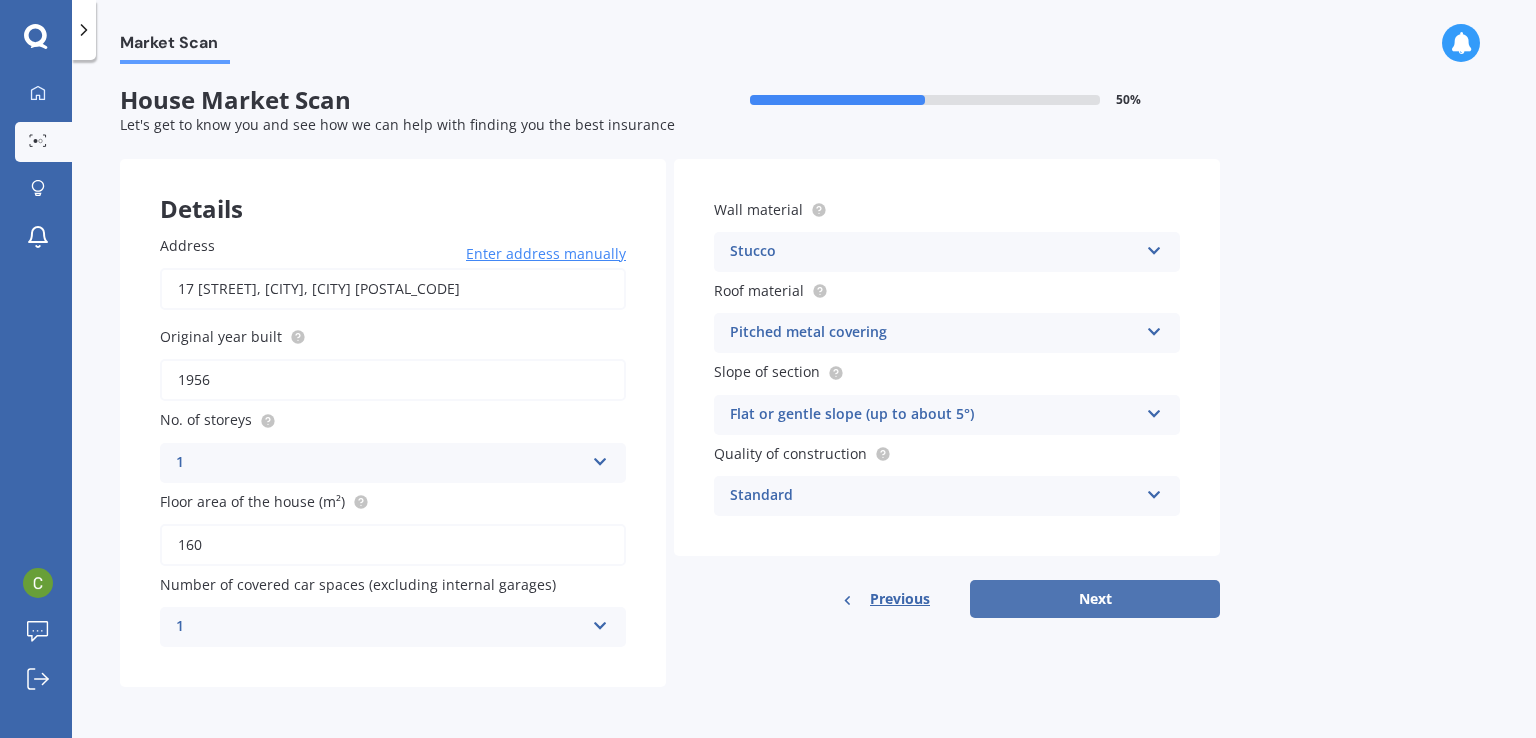 click on "Next" at bounding box center [1095, 599] 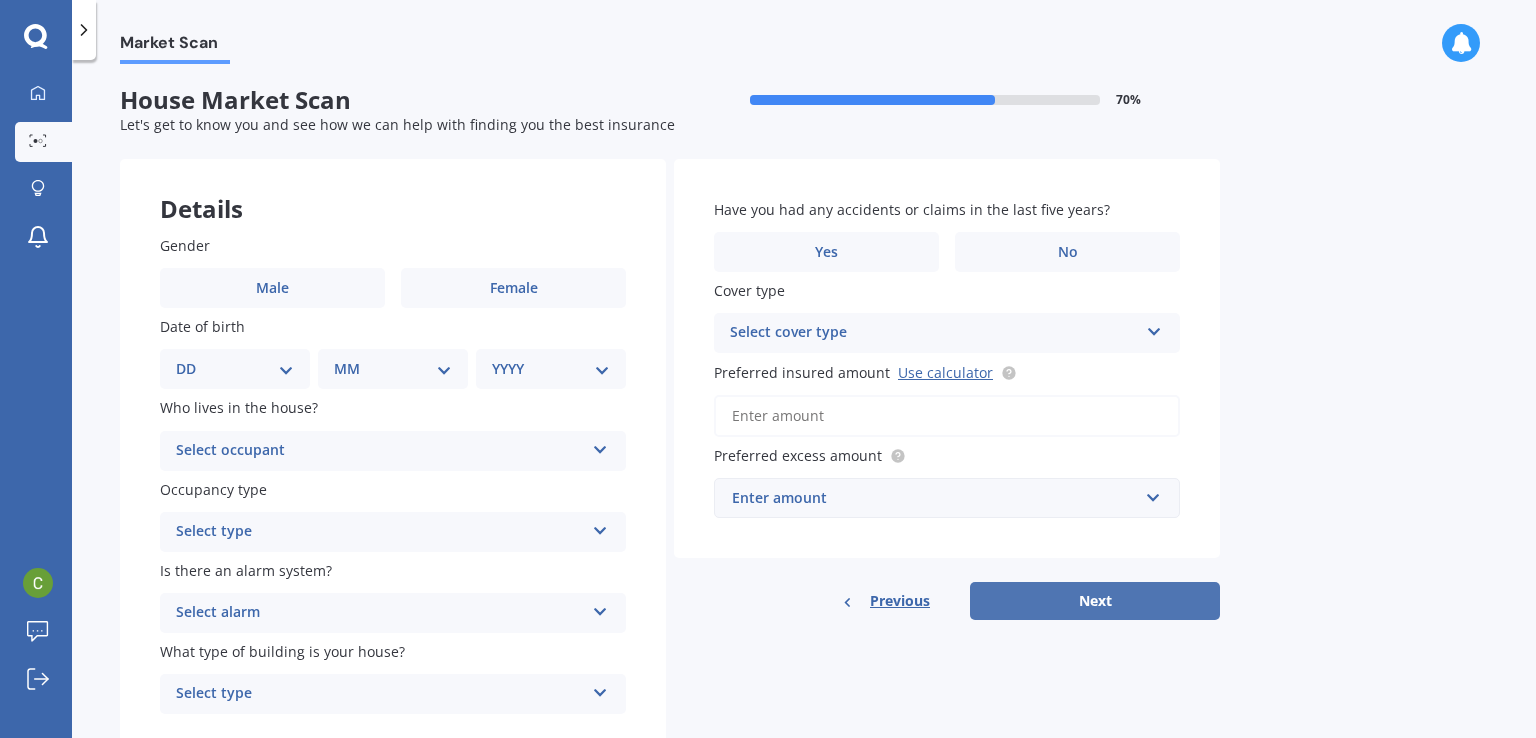 scroll, scrollTop: 0, scrollLeft: 0, axis: both 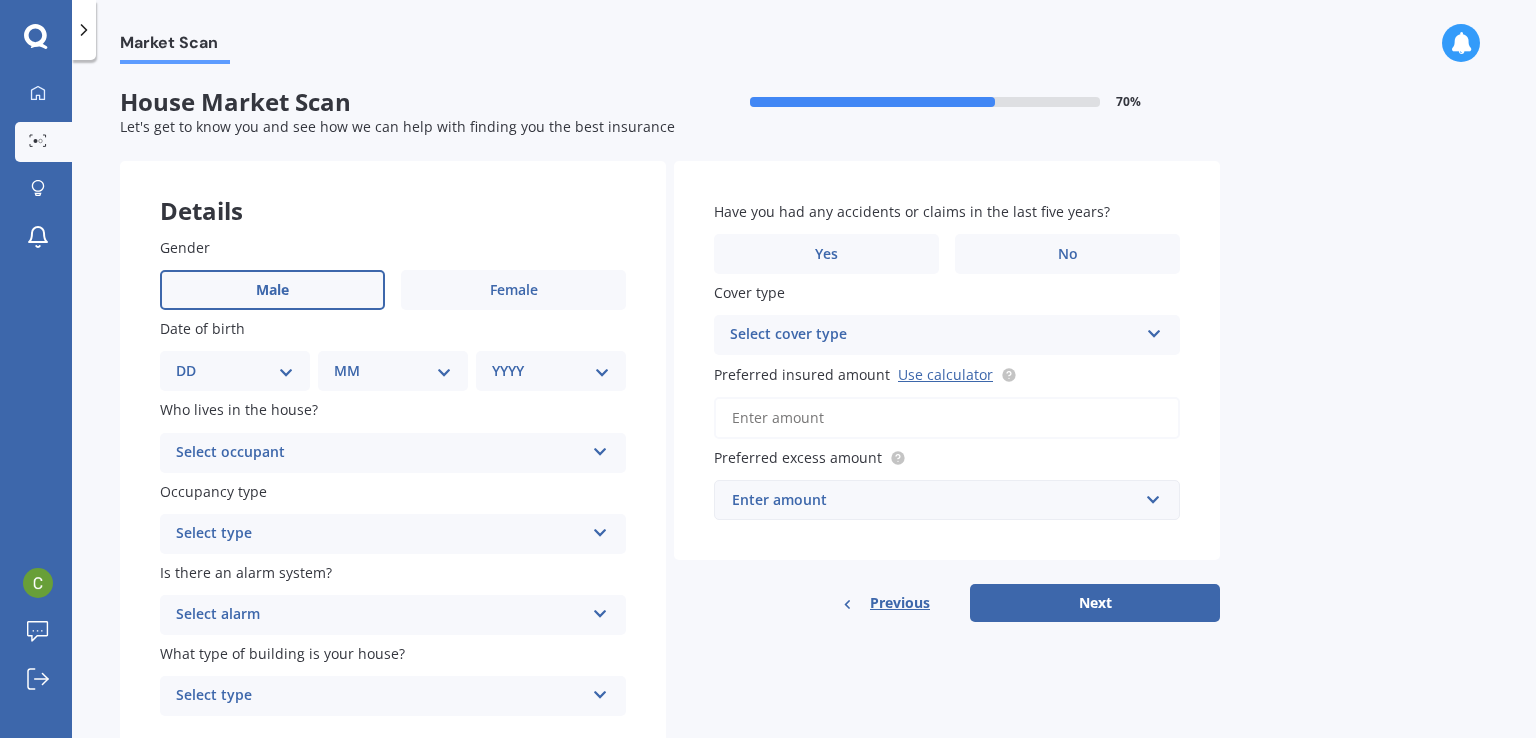 click on "Male" at bounding box center (272, 290) 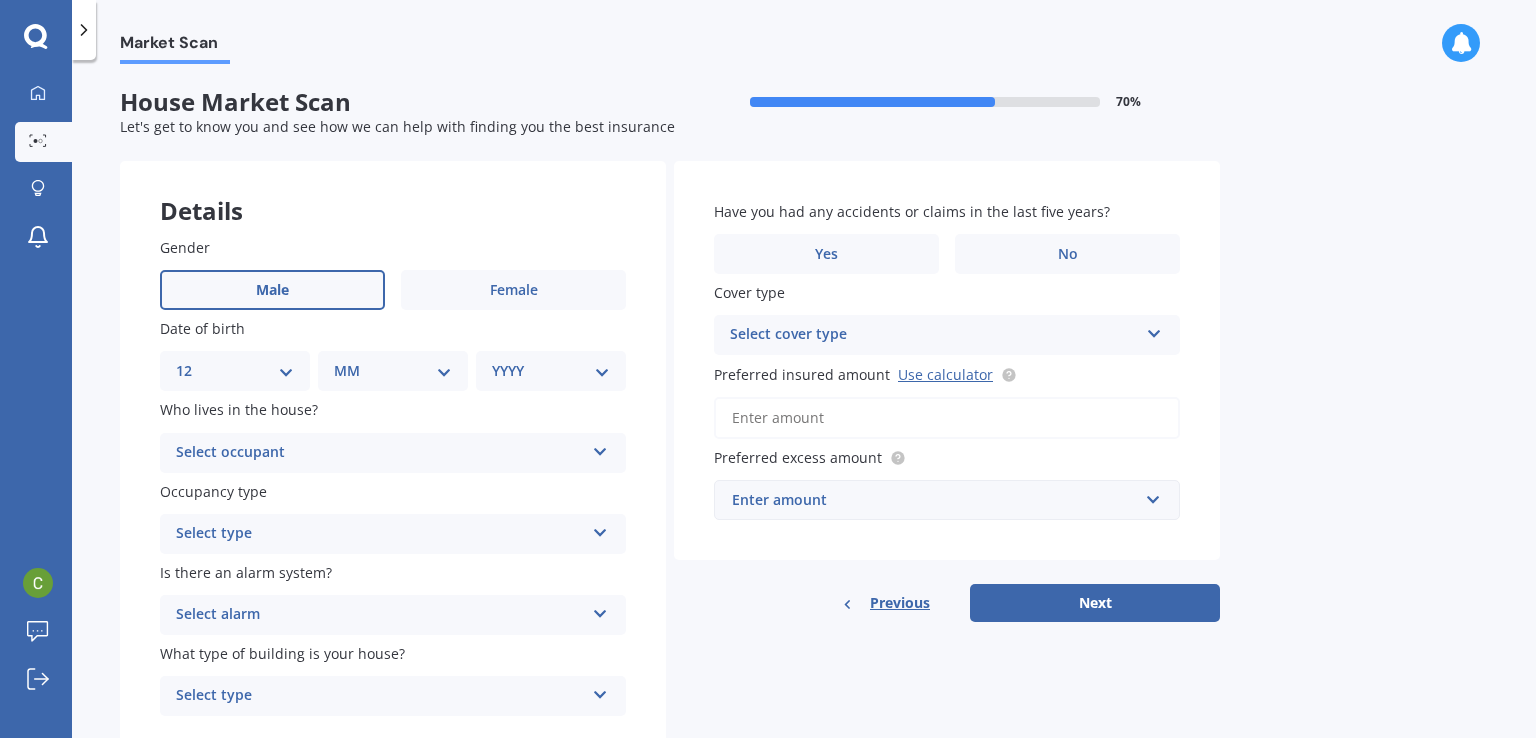 click on "DD 01 02 03 04 05 06 07 08 09 10 11 12 13 14 15 16 17 18 19 20 21 22 23 24 25 26 27 28 29 30 31" at bounding box center (235, 371) 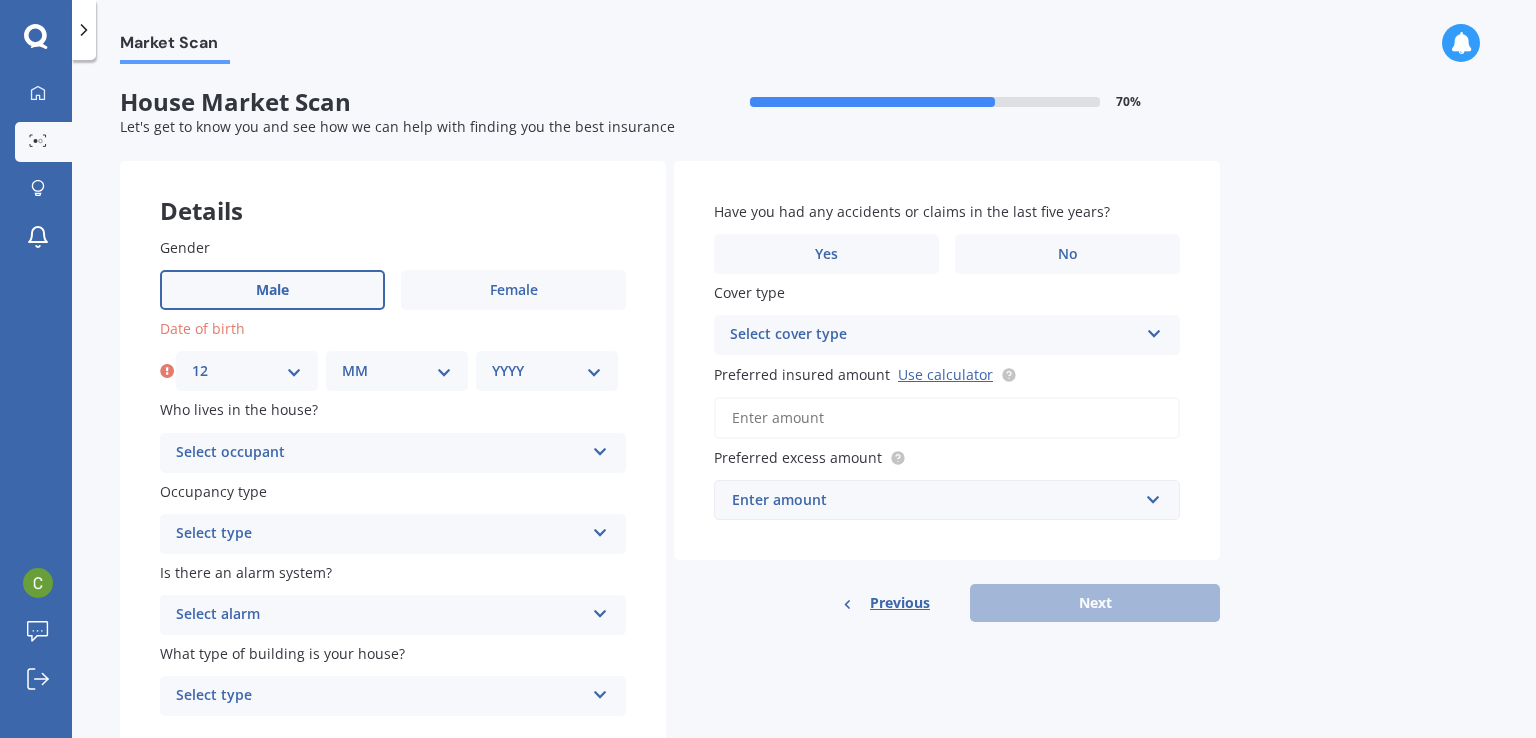click on "MM 01 02 03 04 05 06 07 08 09 10 11 12" at bounding box center [397, 371] 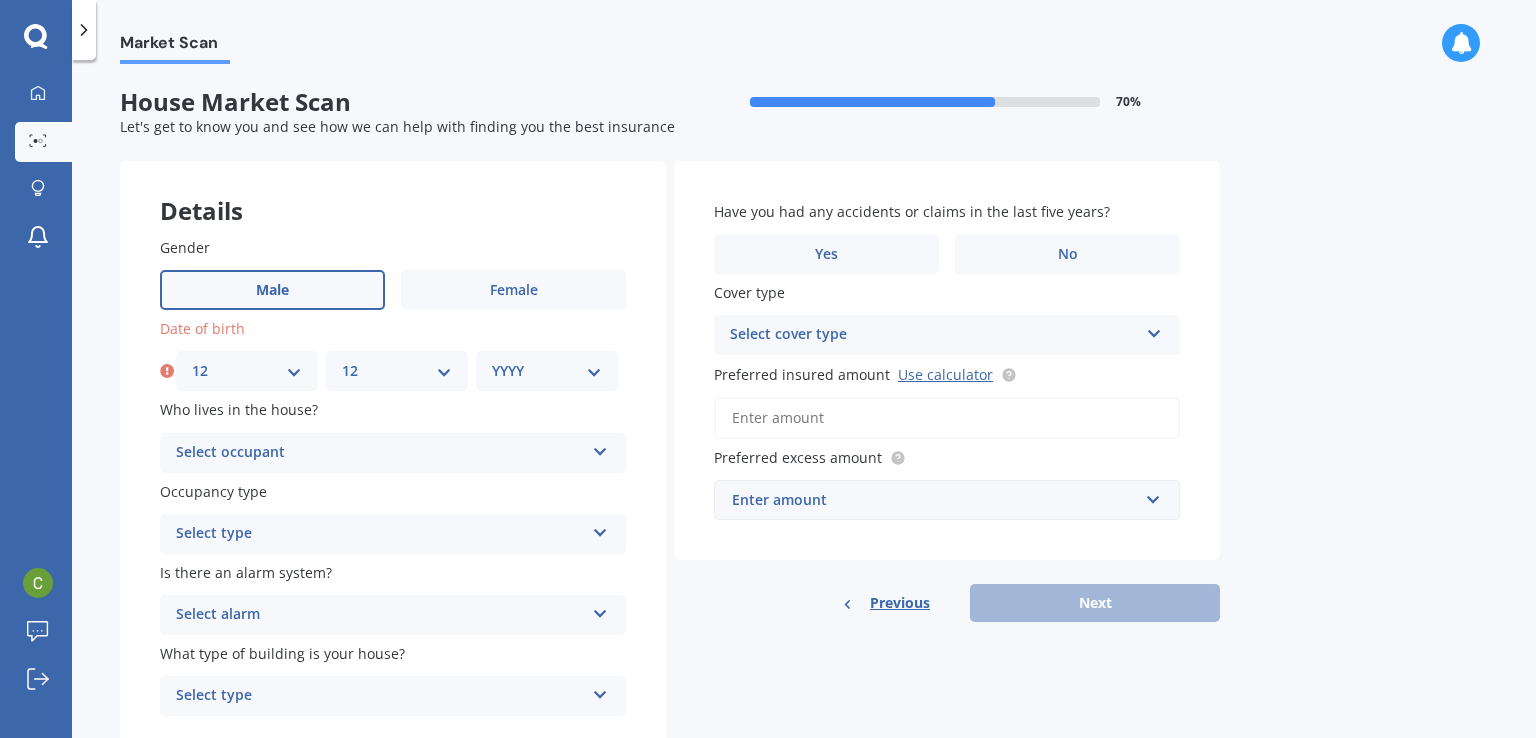 click on "MM 01 02 03 04 05 06 07 08 09 10 11 12" at bounding box center (397, 371) 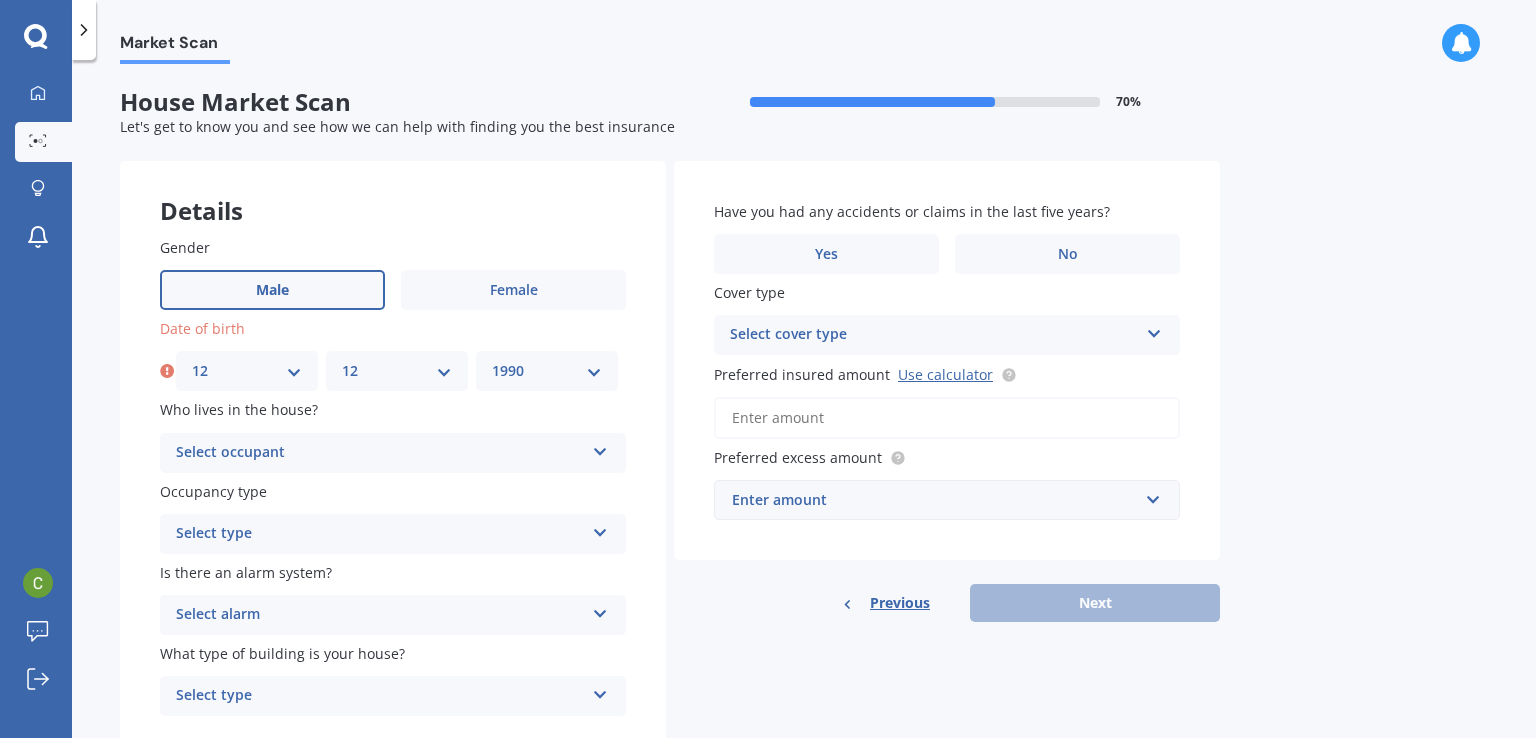 click on "YYYY 2009 2008 2007 2006 2005 2004 2003 2002 2001 2000 1999 1998 1997 1996 1995 1994 1993 1992 1991 1990 1989 1988 1987 1986 1985 1984 1983 1982 1981 1980 1979 1978 1977 1976 1975 1974 1973 1972 1971 1970 1969 1968 1967 1966 1965 1964 1963 1962 1961 1960 1959 1958 1957 1956 1955 1954 1953 1952 1951 1950 1949 1948 1947 1946 1945 1944 1943 1942 1941 1940 1939 1938 1937 1936 1935 1934 1933 1932 1931 1930 1929 1928 1927 1926 1925 1924 1923 1922 1921 1920 1919 1918 1917 1916 1915 1914 1913 1912 1911 1910" at bounding box center (547, 371) 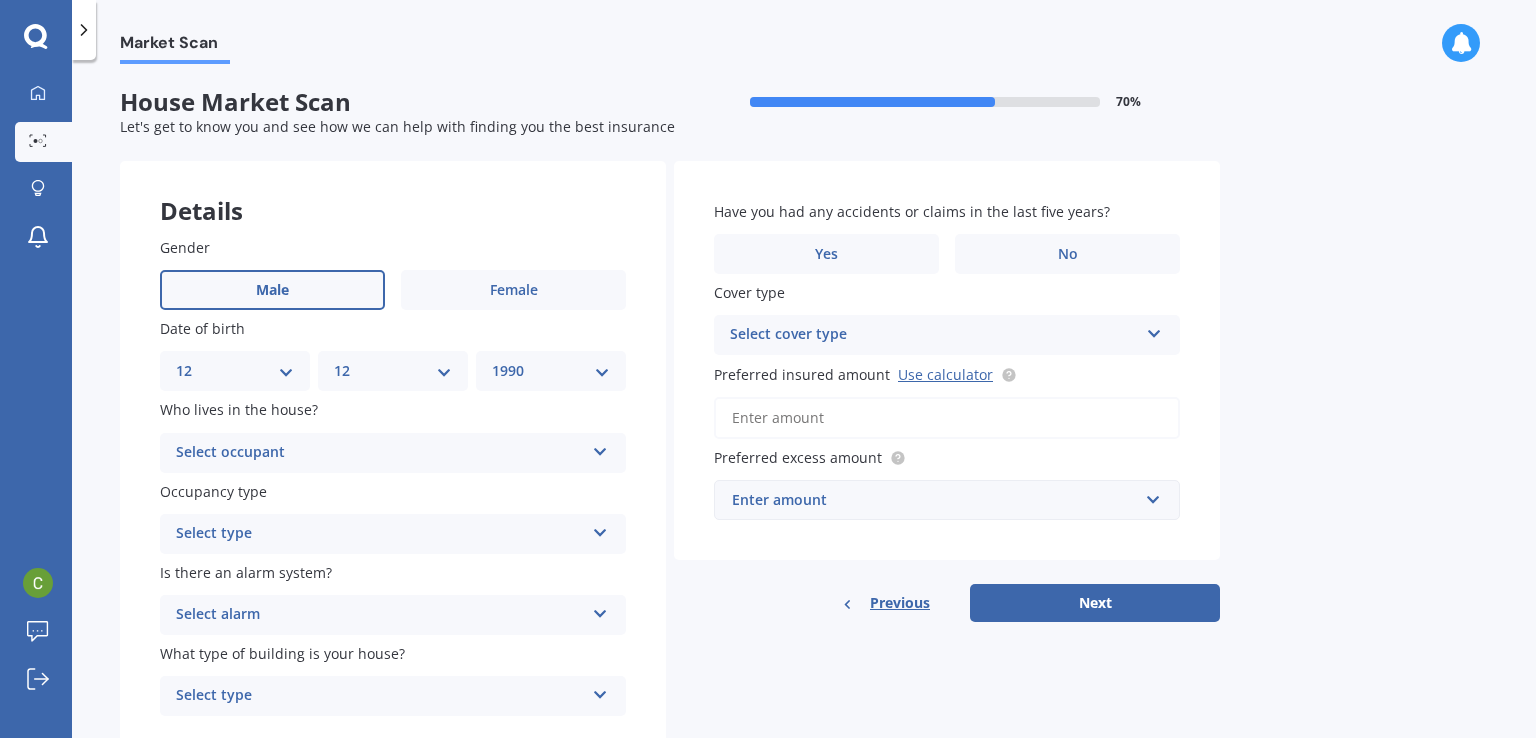 click on "Select occupant" at bounding box center [380, 453] 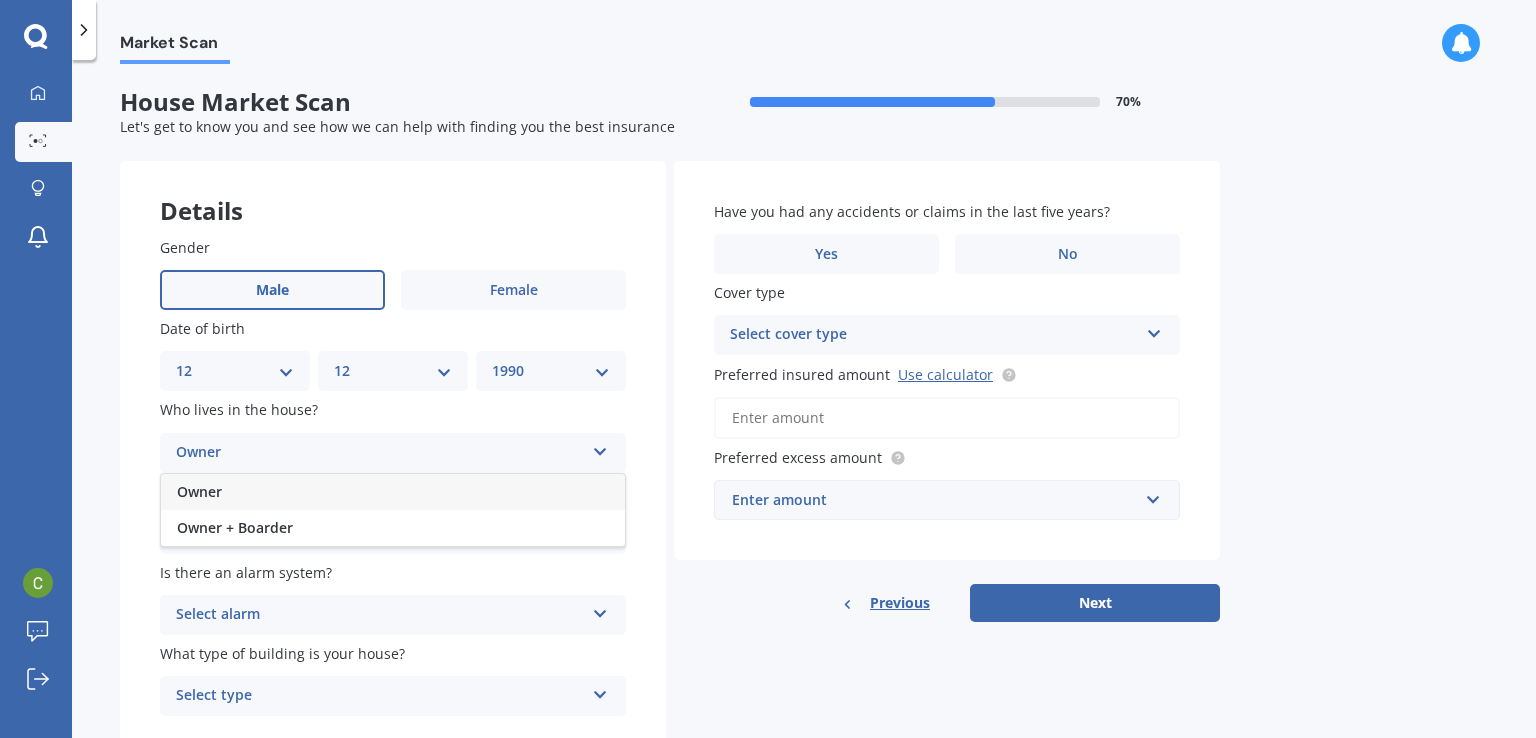 click on "Owner" at bounding box center [393, 492] 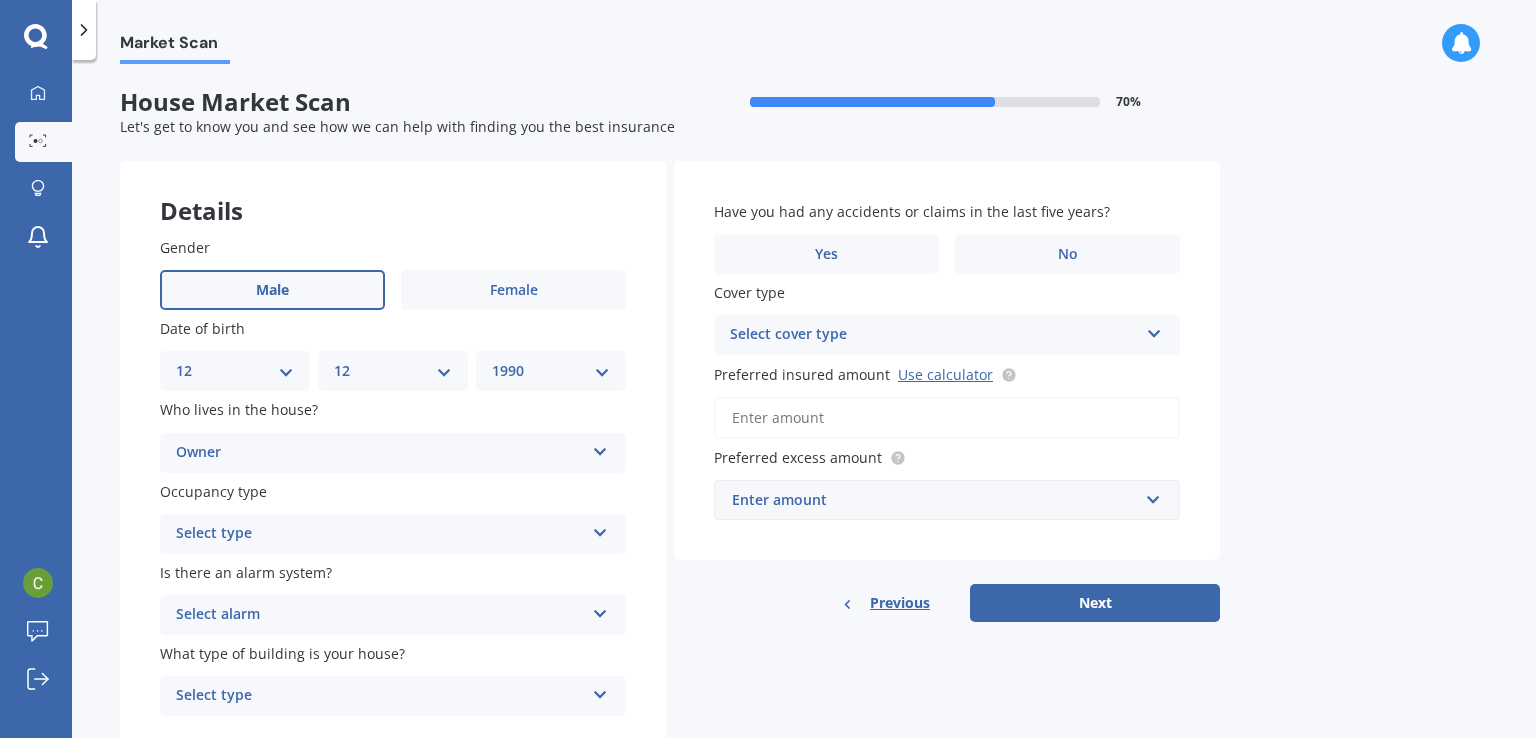 click on "Select type Permanent Holiday (without tenancy)" at bounding box center (393, 534) 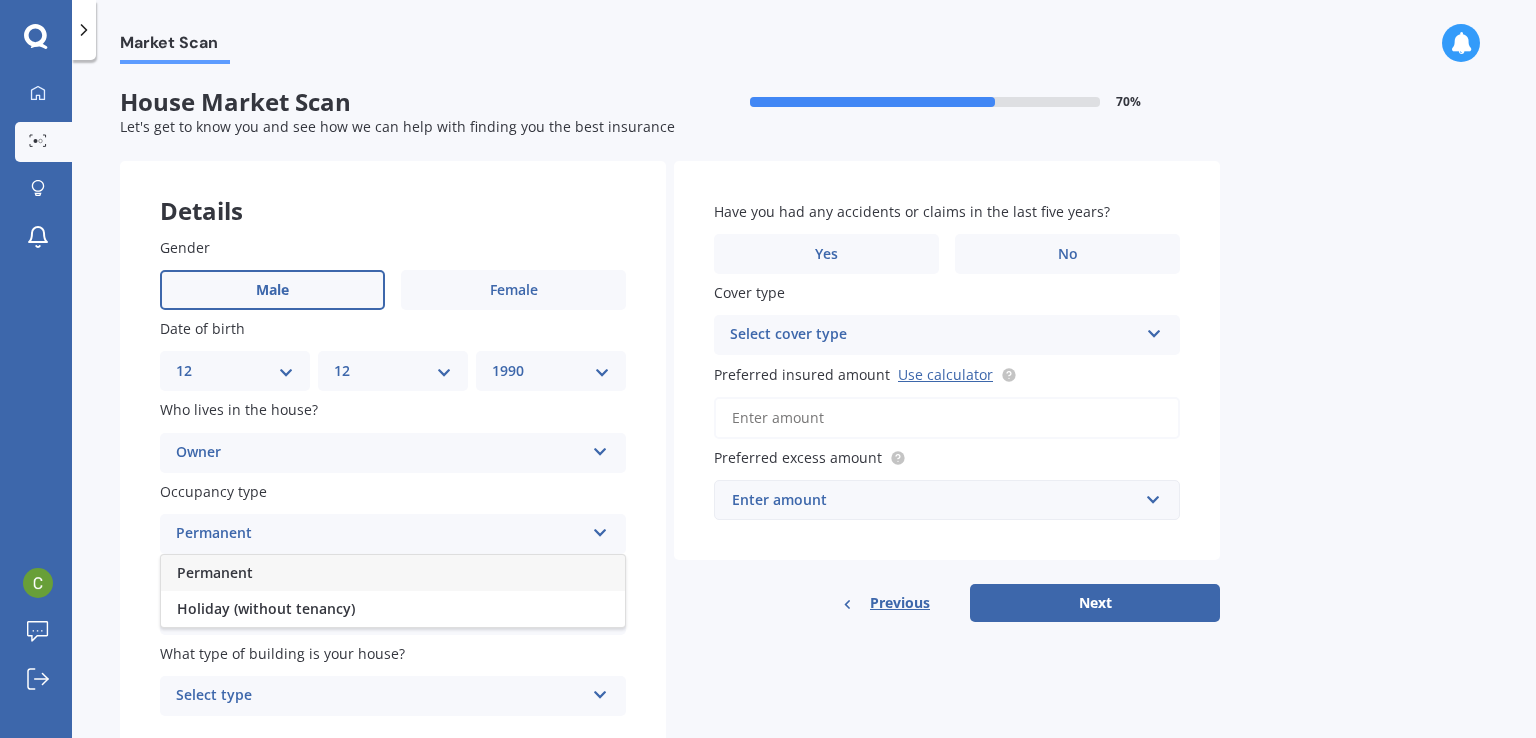 click on "Permanent" at bounding box center [393, 573] 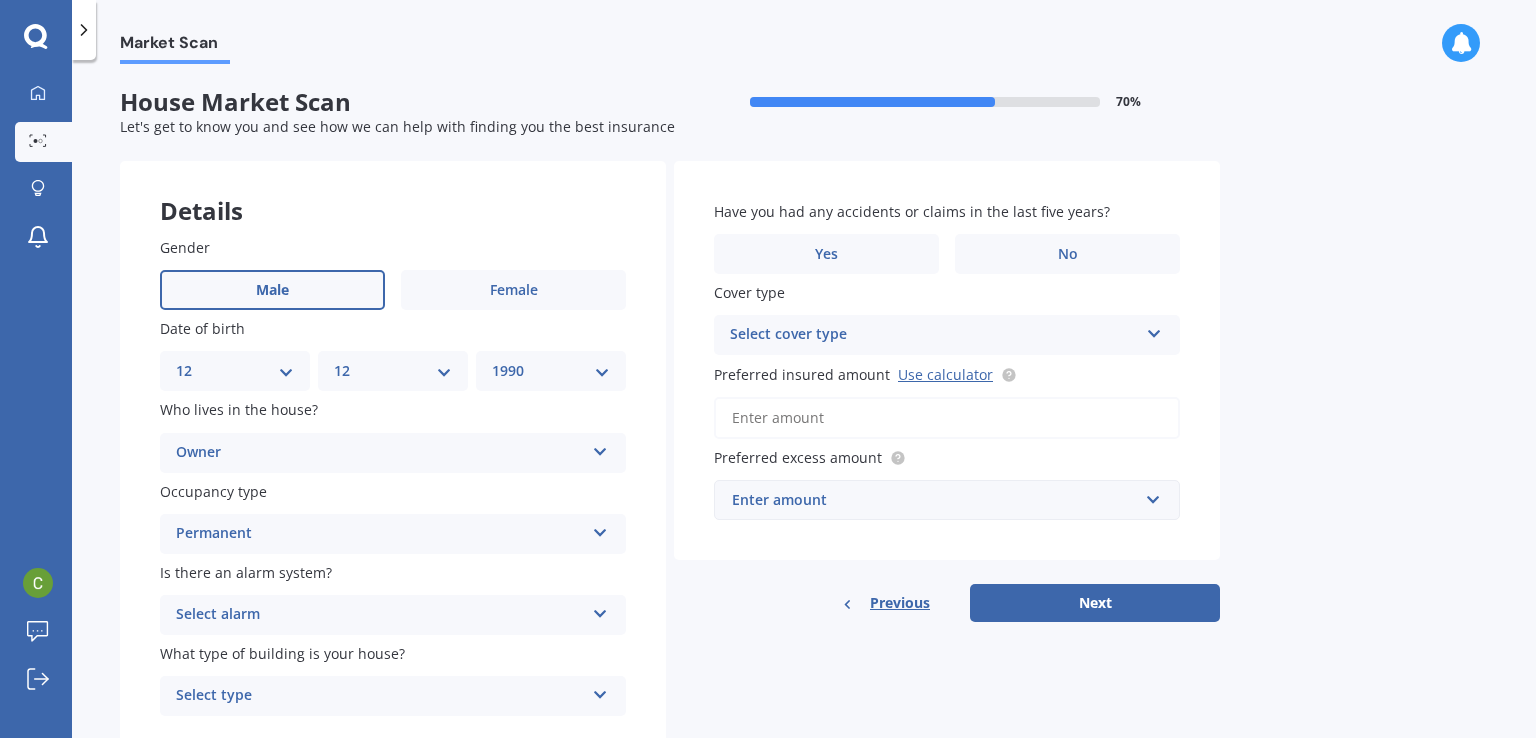 click on "Select alarm" at bounding box center (380, 615) 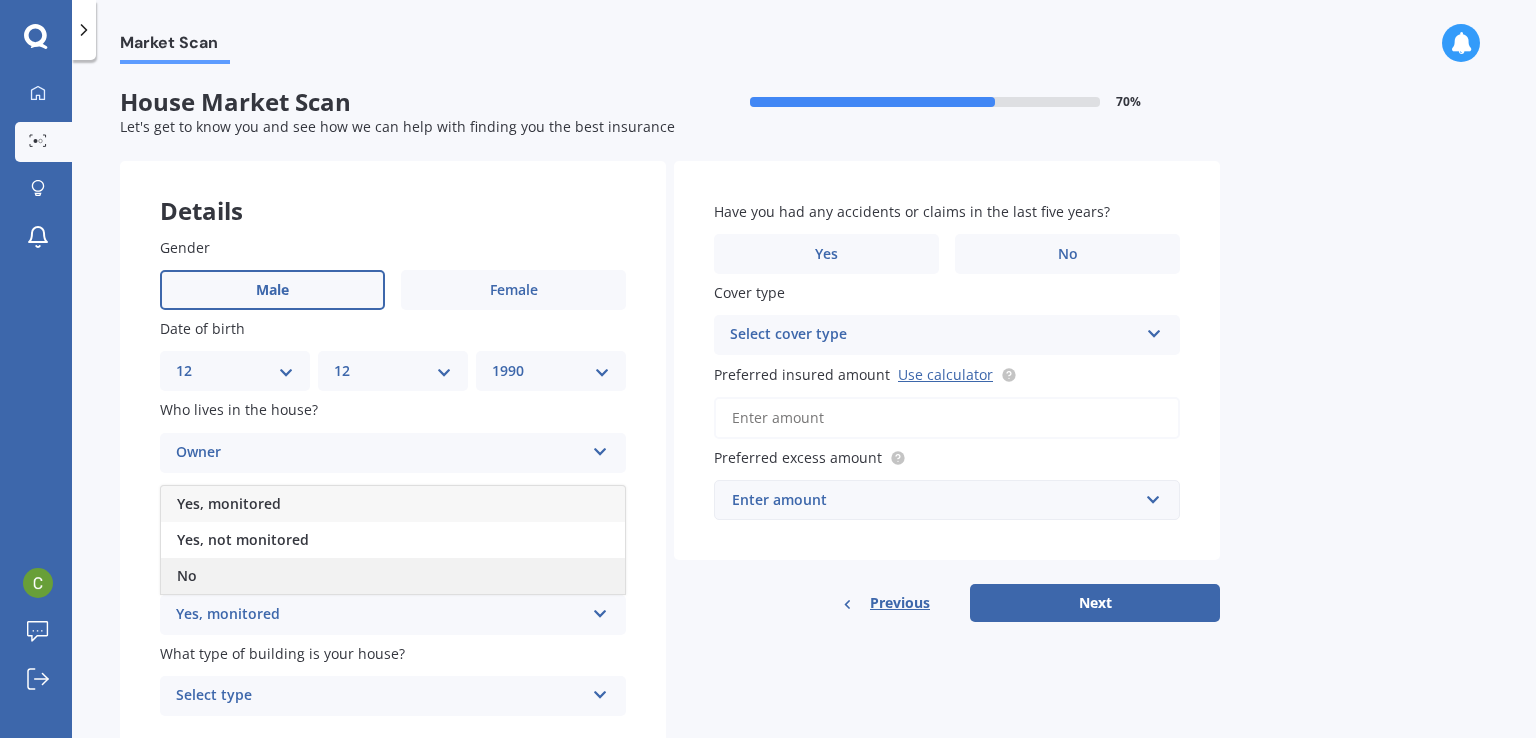 click on "No" at bounding box center [393, 576] 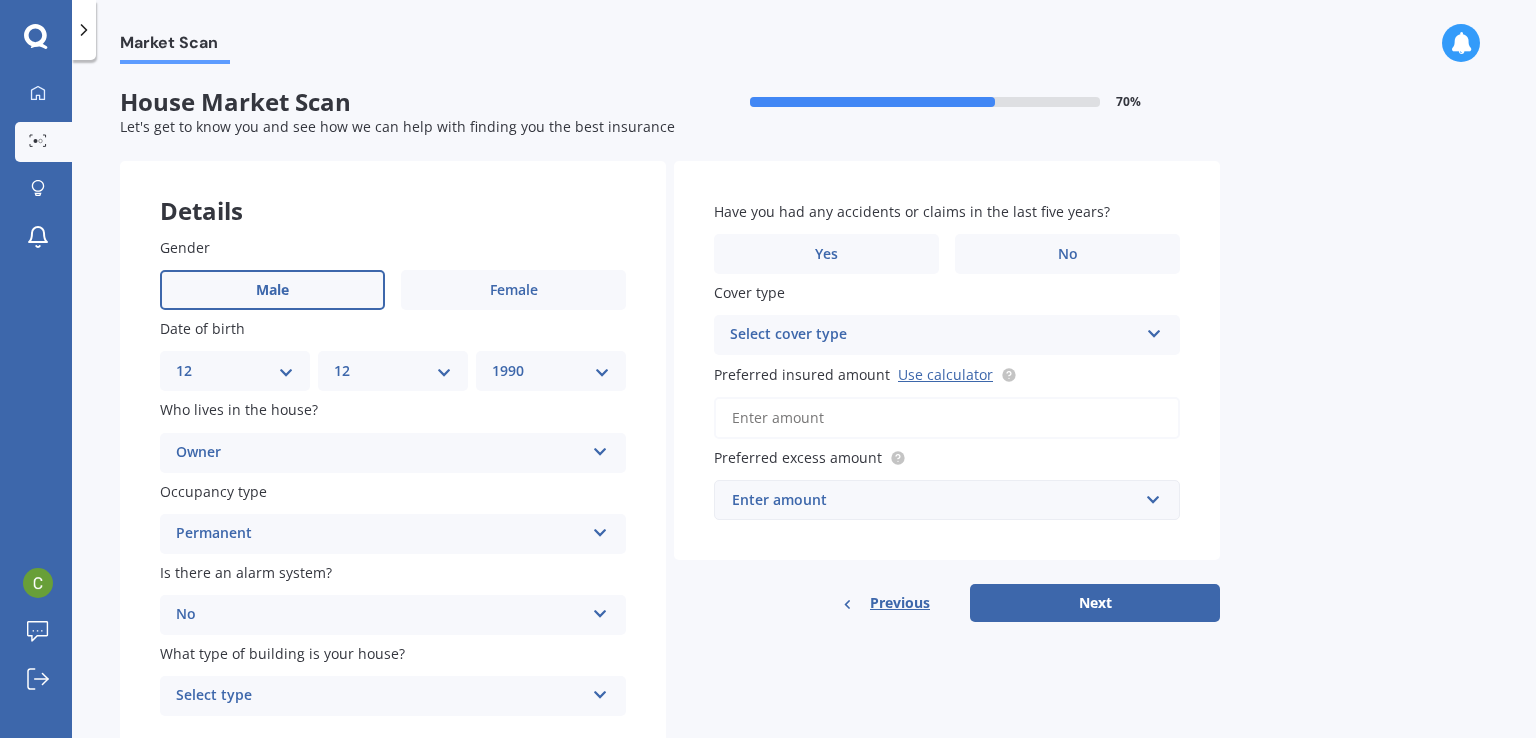 scroll, scrollTop: 72, scrollLeft: 0, axis: vertical 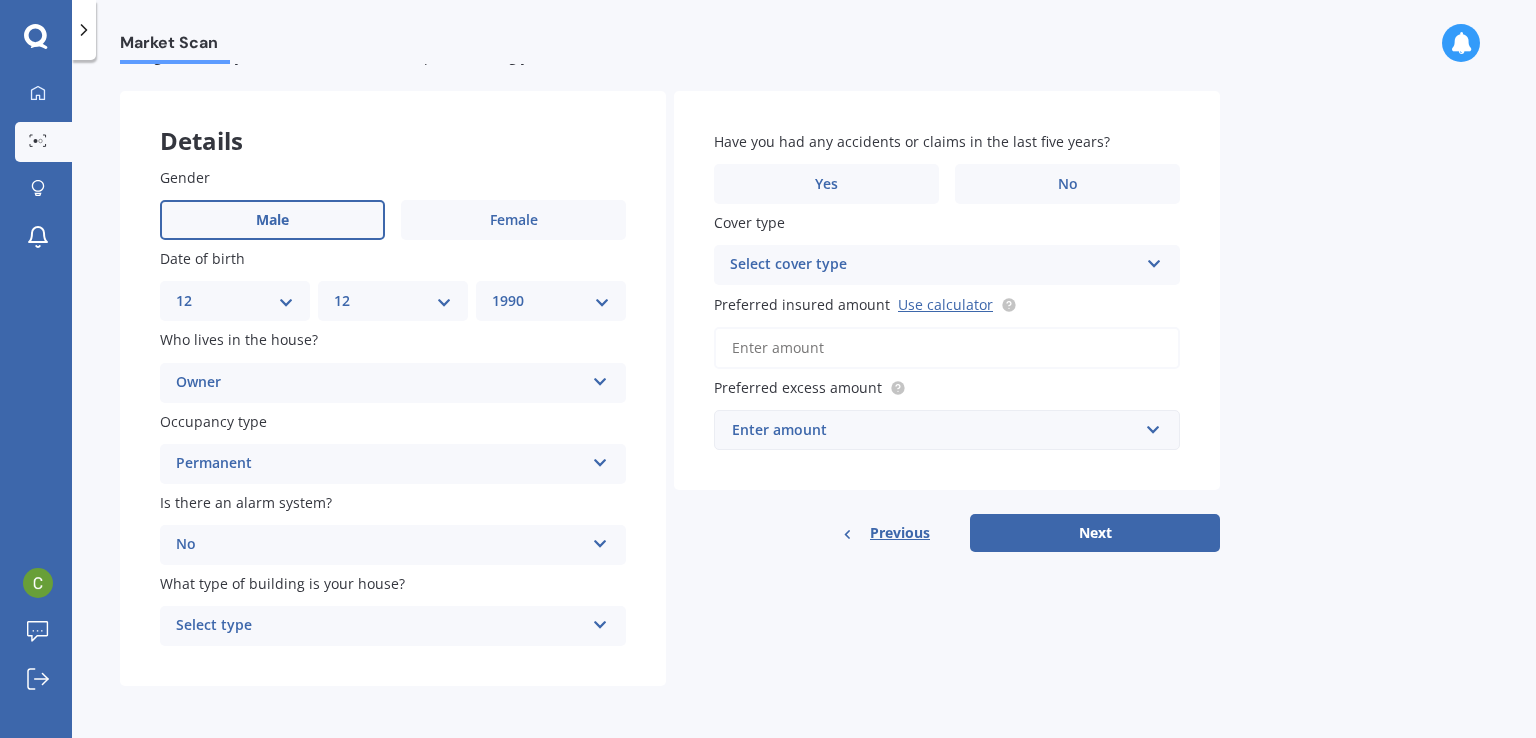 click on "Select type" at bounding box center [380, 626] 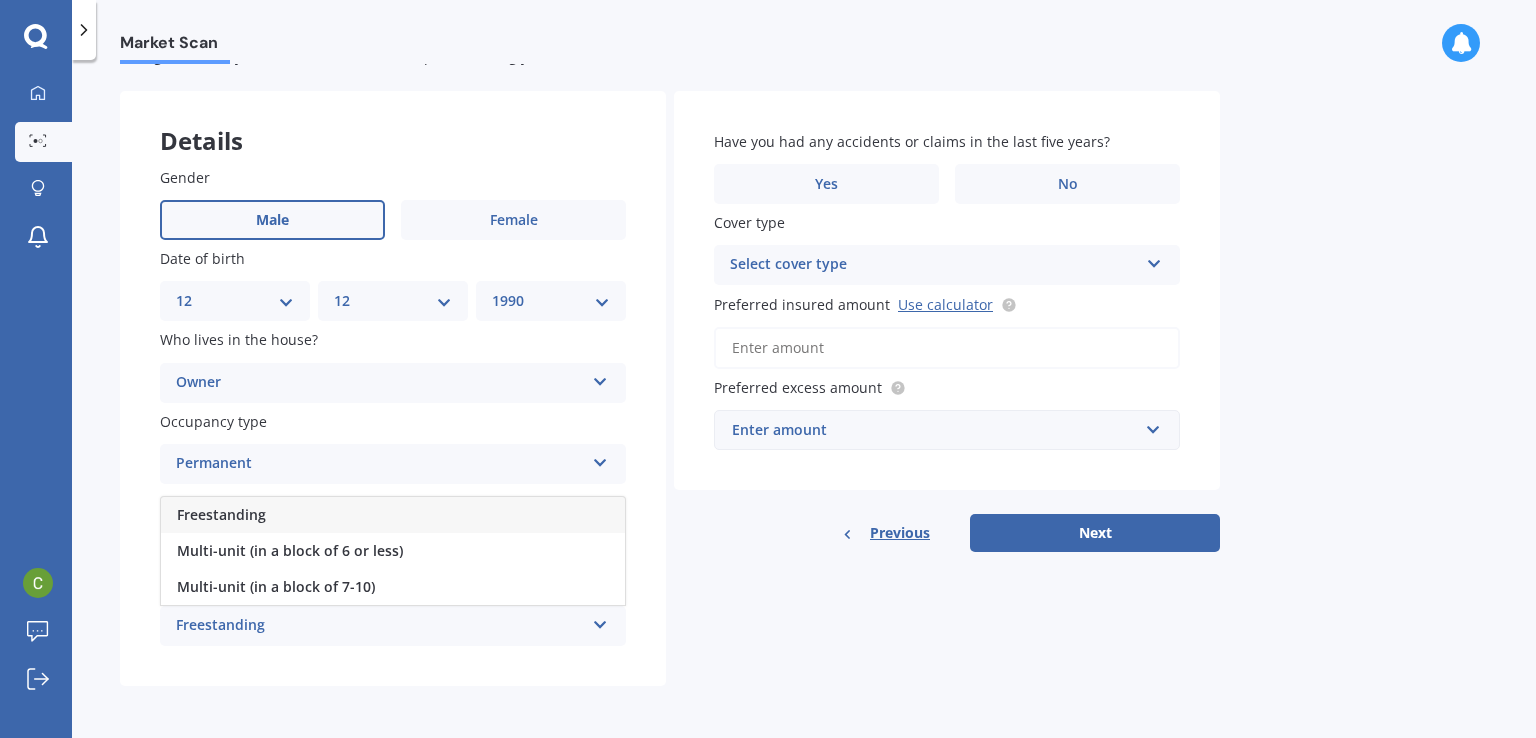click on "Freestanding" at bounding box center [221, 514] 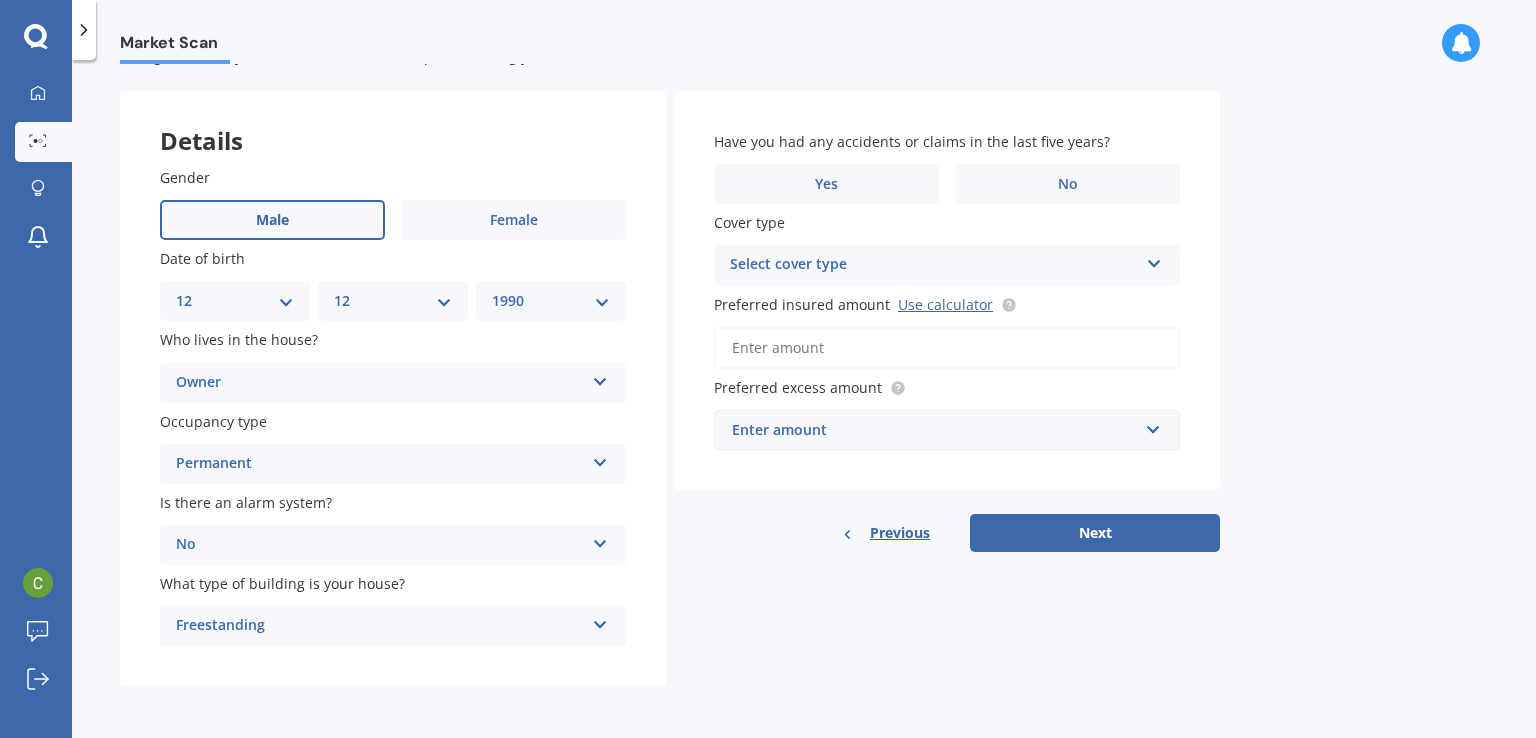 scroll, scrollTop: 0, scrollLeft: 0, axis: both 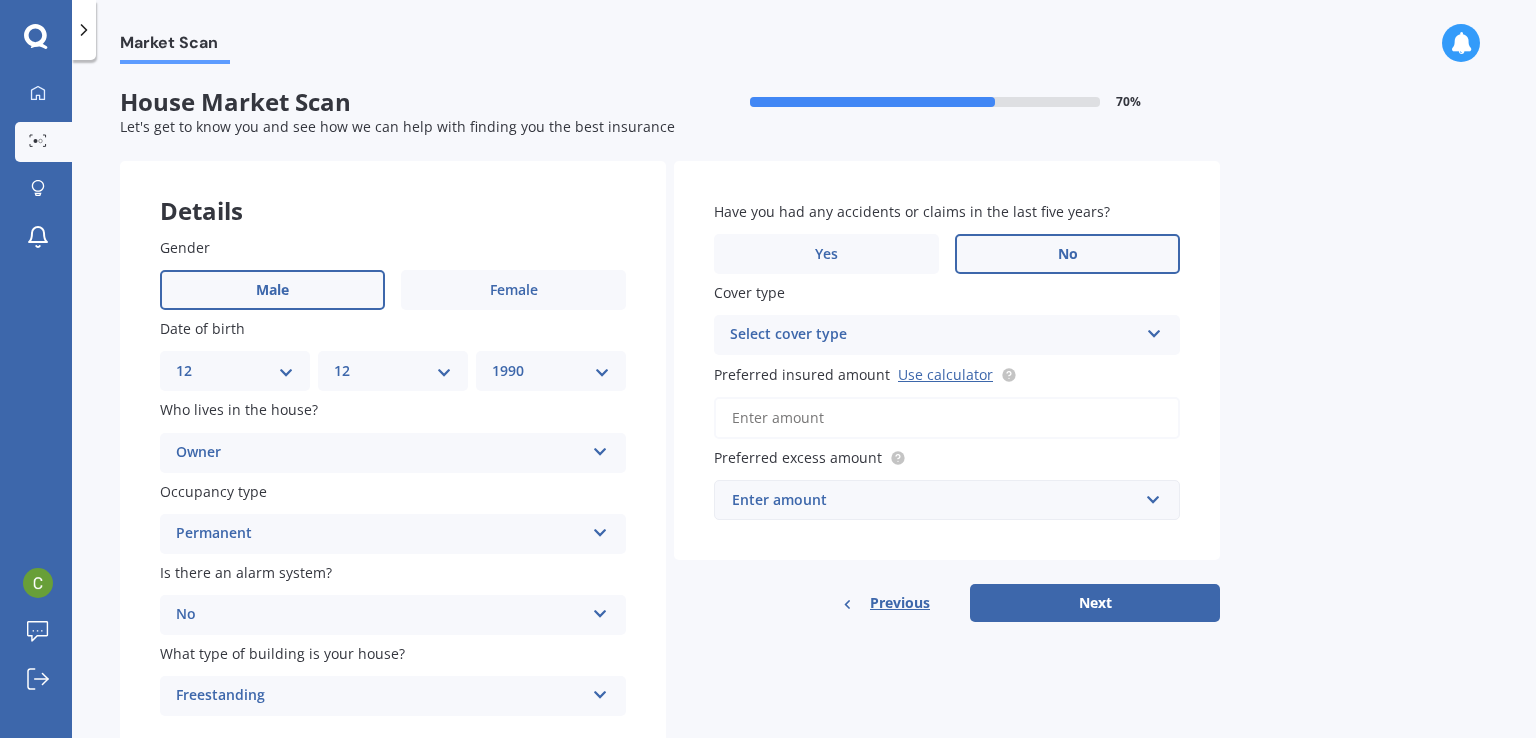 click on "No" at bounding box center [1068, 254] 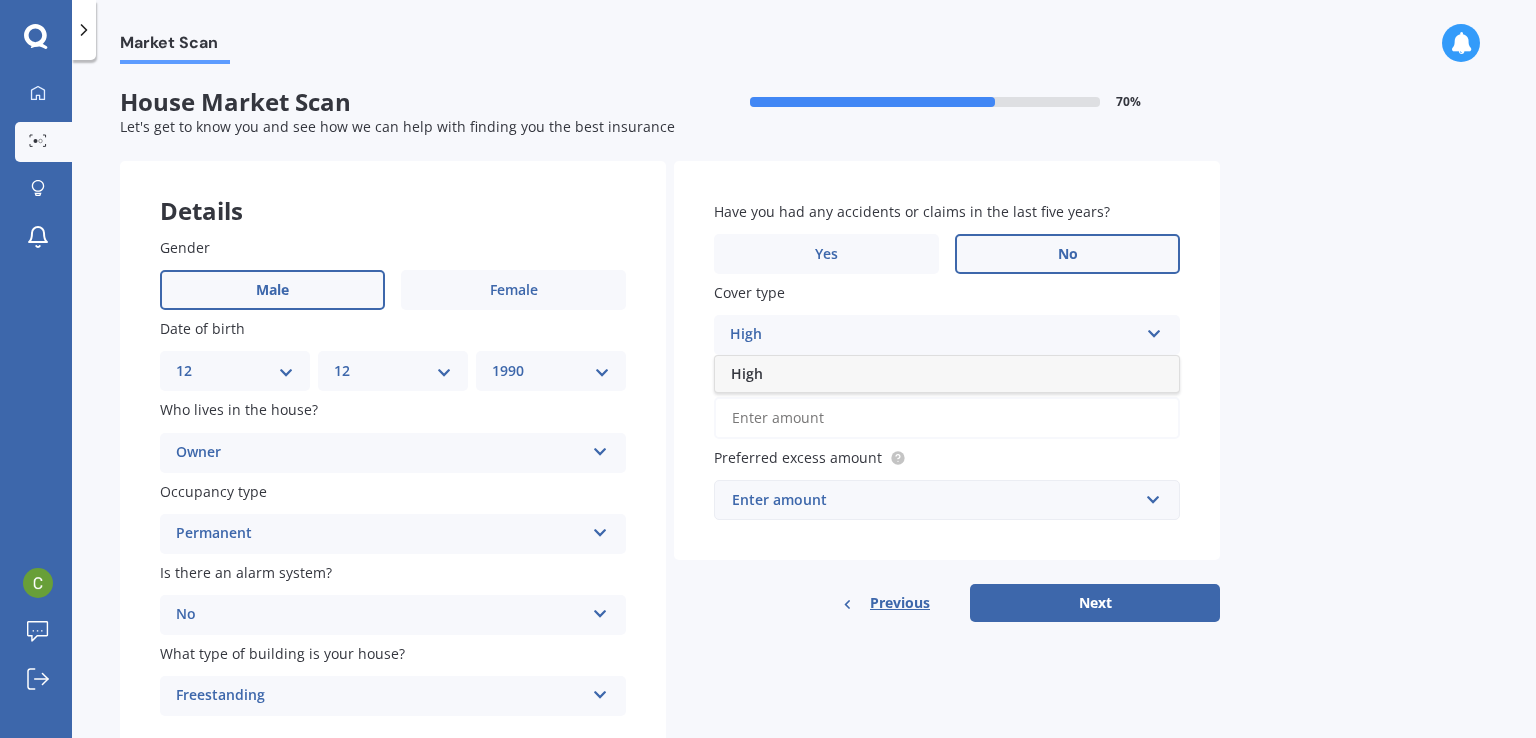 click on "High" at bounding box center [947, 374] 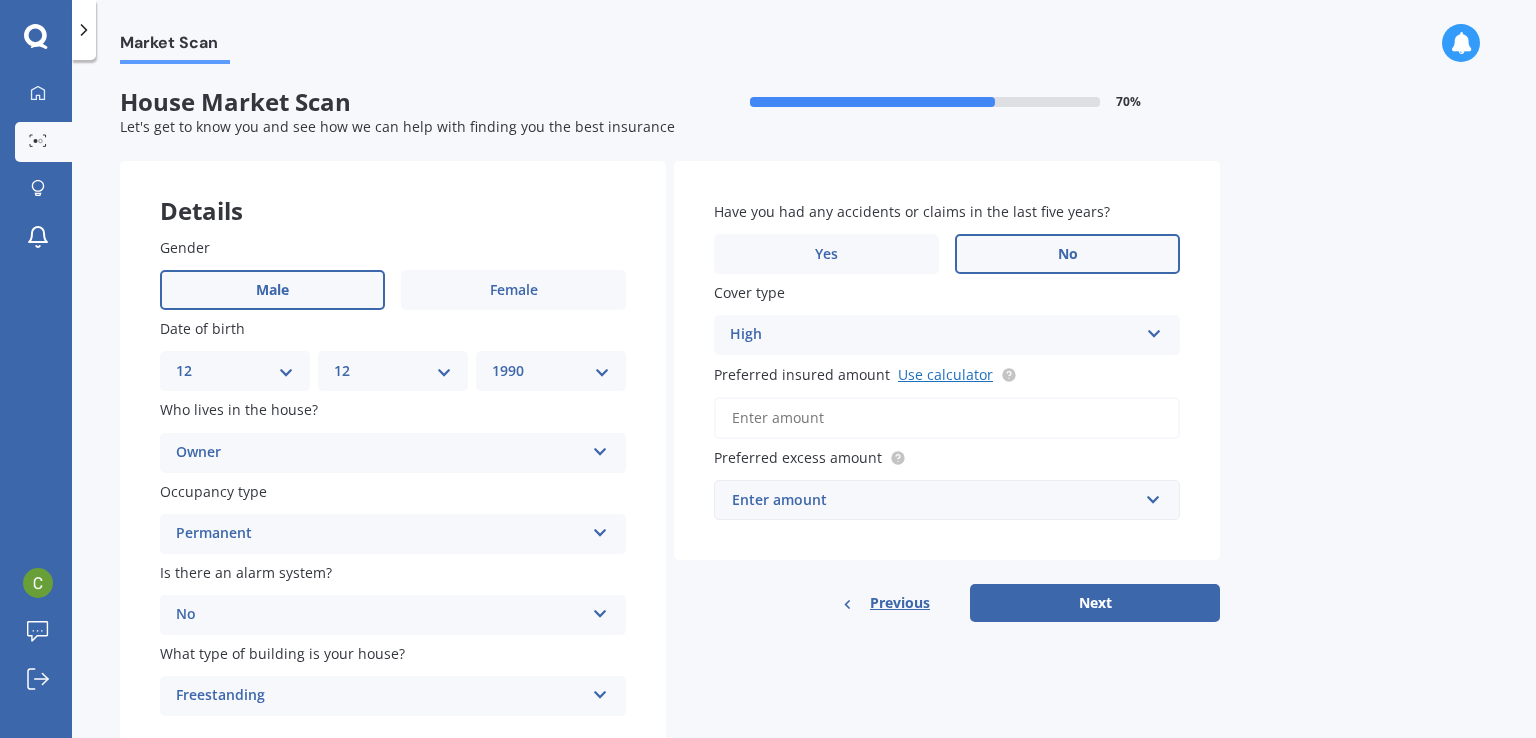 click on "Use calculator" at bounding box center (945, 374) 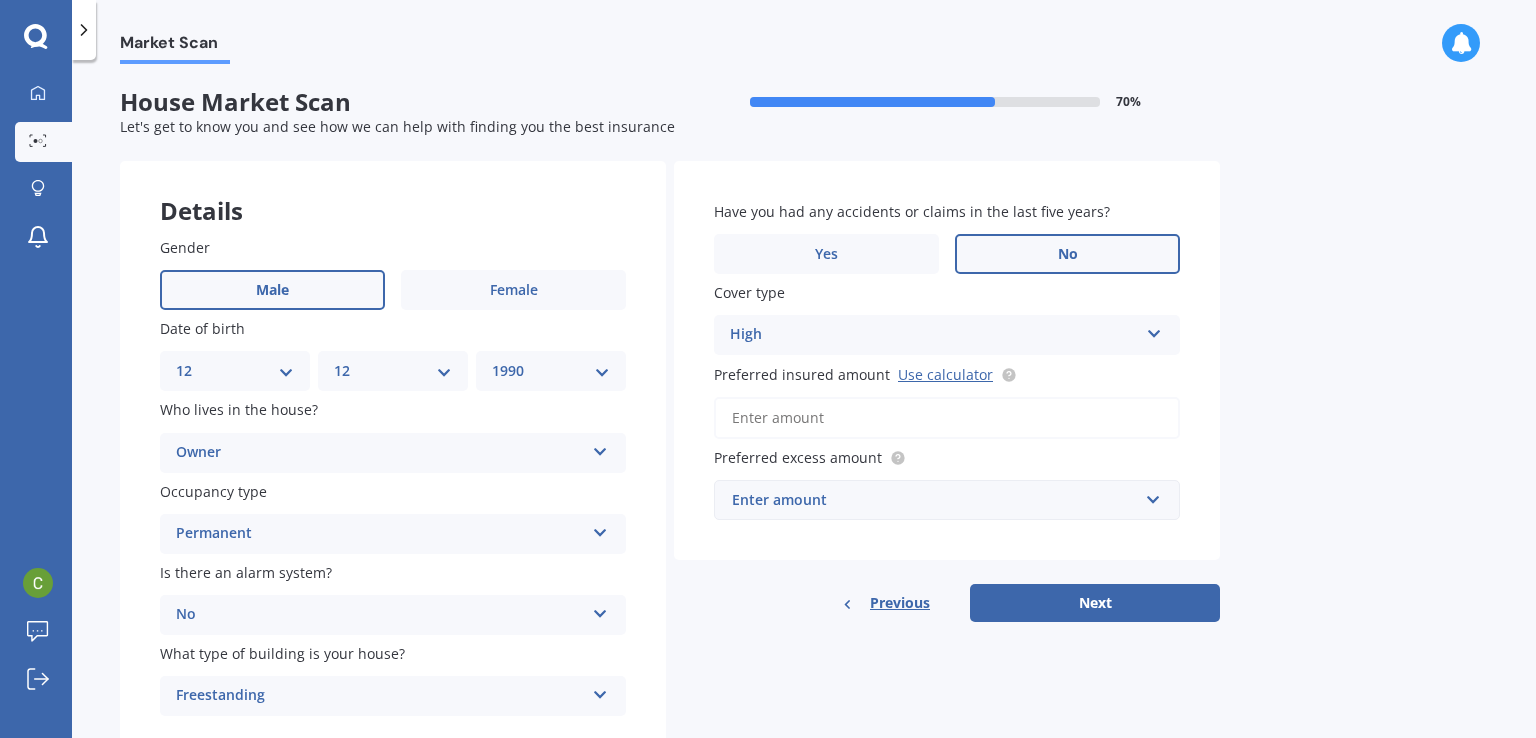 click on "Preferred insured amount Use calculator" at bounding box center (947, 418) 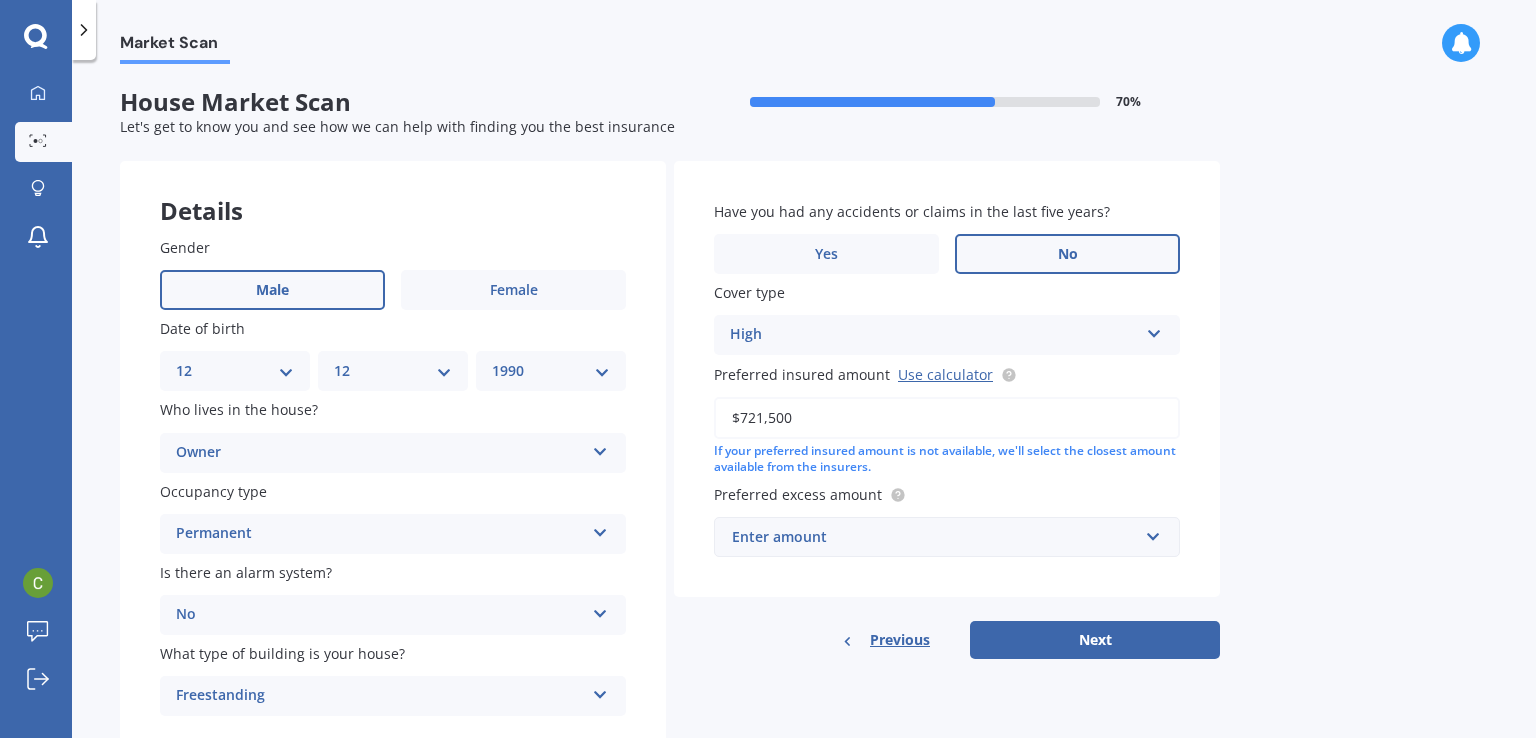 type on "$721,500" 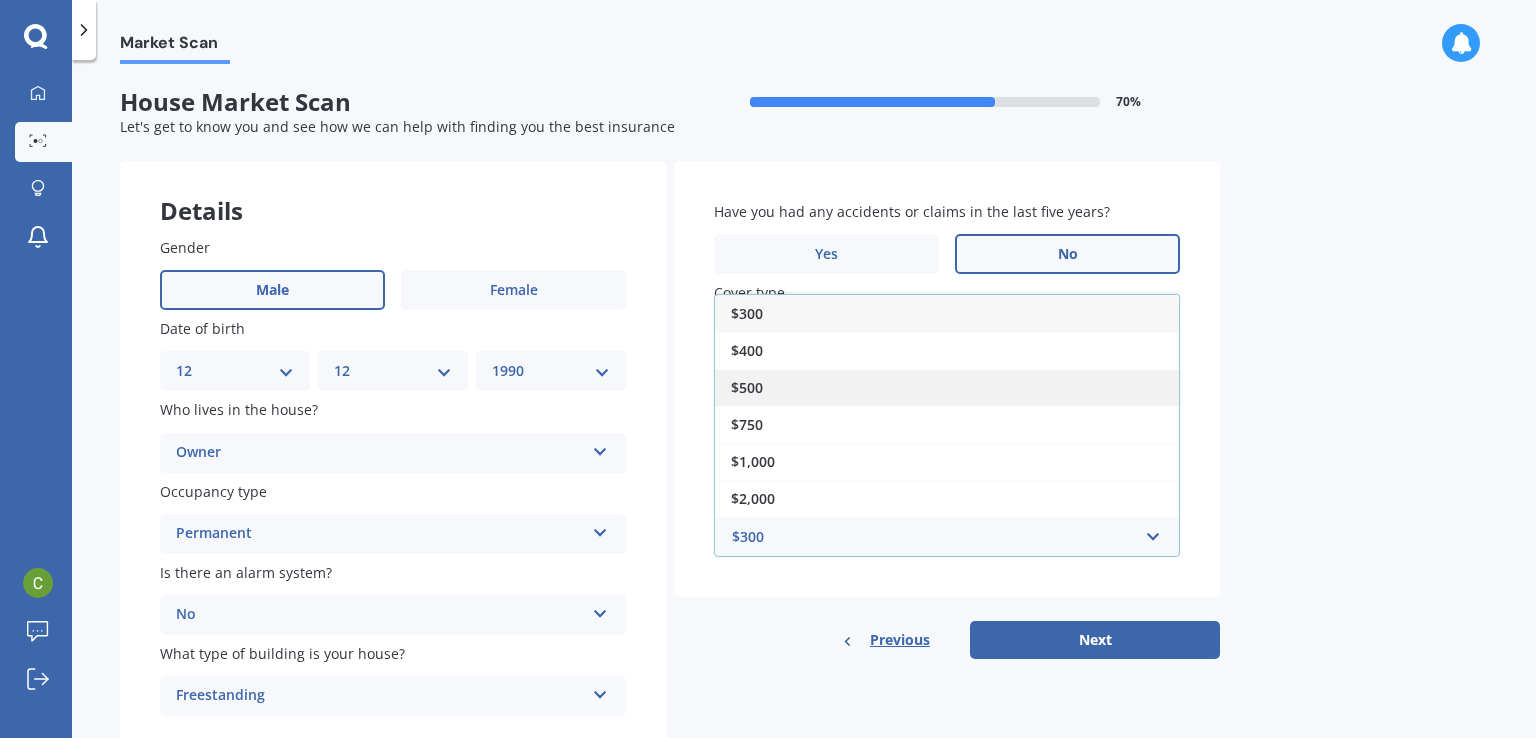 click on "$500" at bounding box center (947, 387) 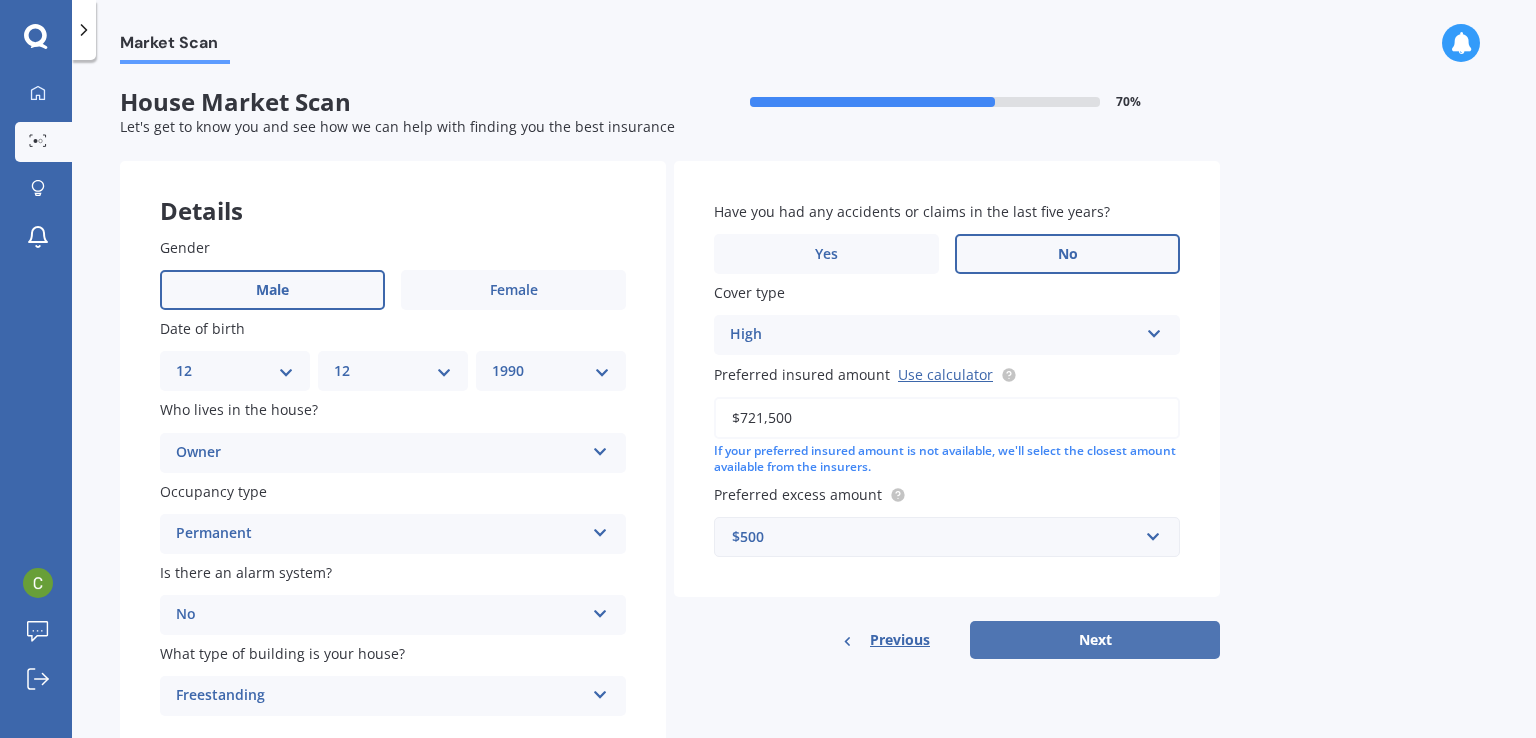 click on "Next" at bounding box center (1095, 640) 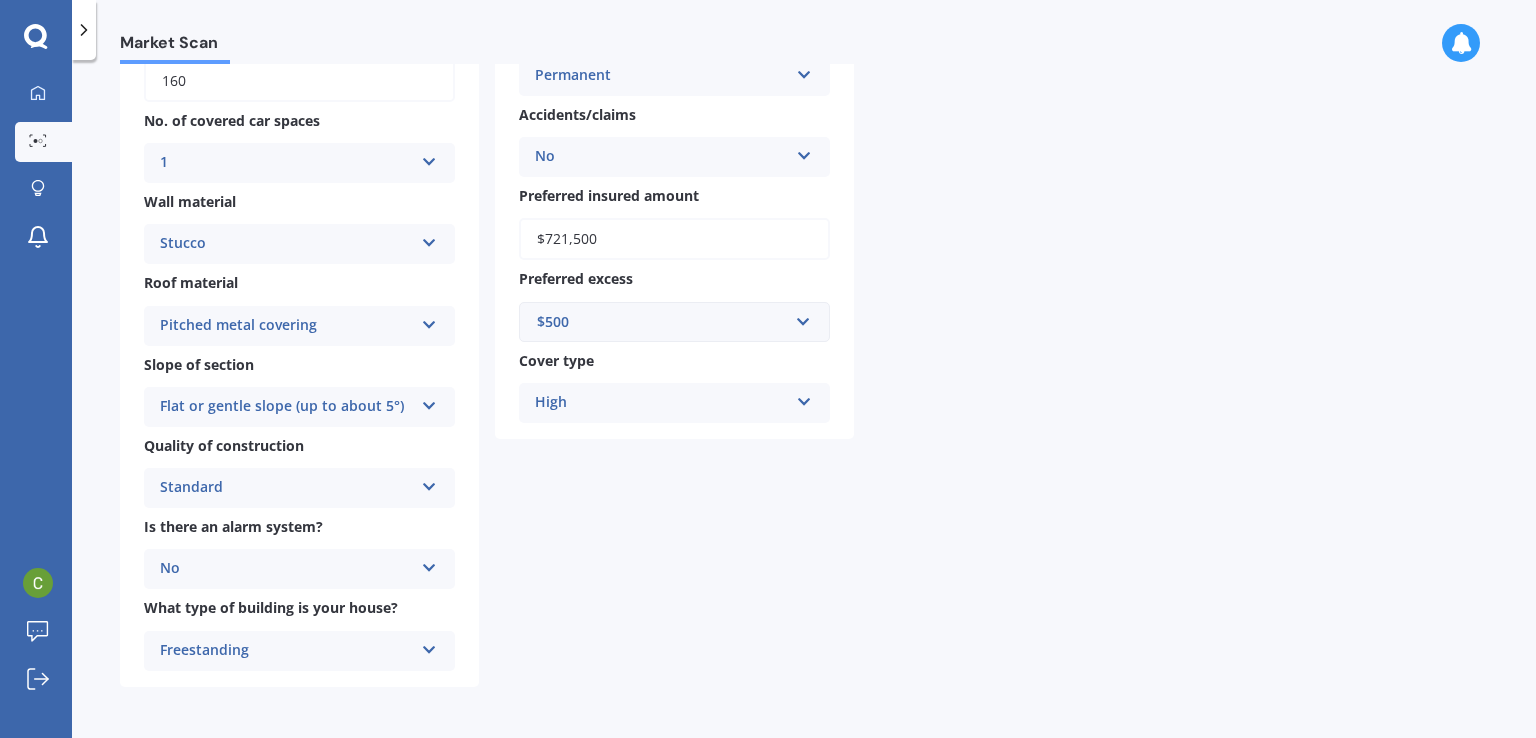 scroll, scrollTop: 0, scrollLeft: 0, axis: both 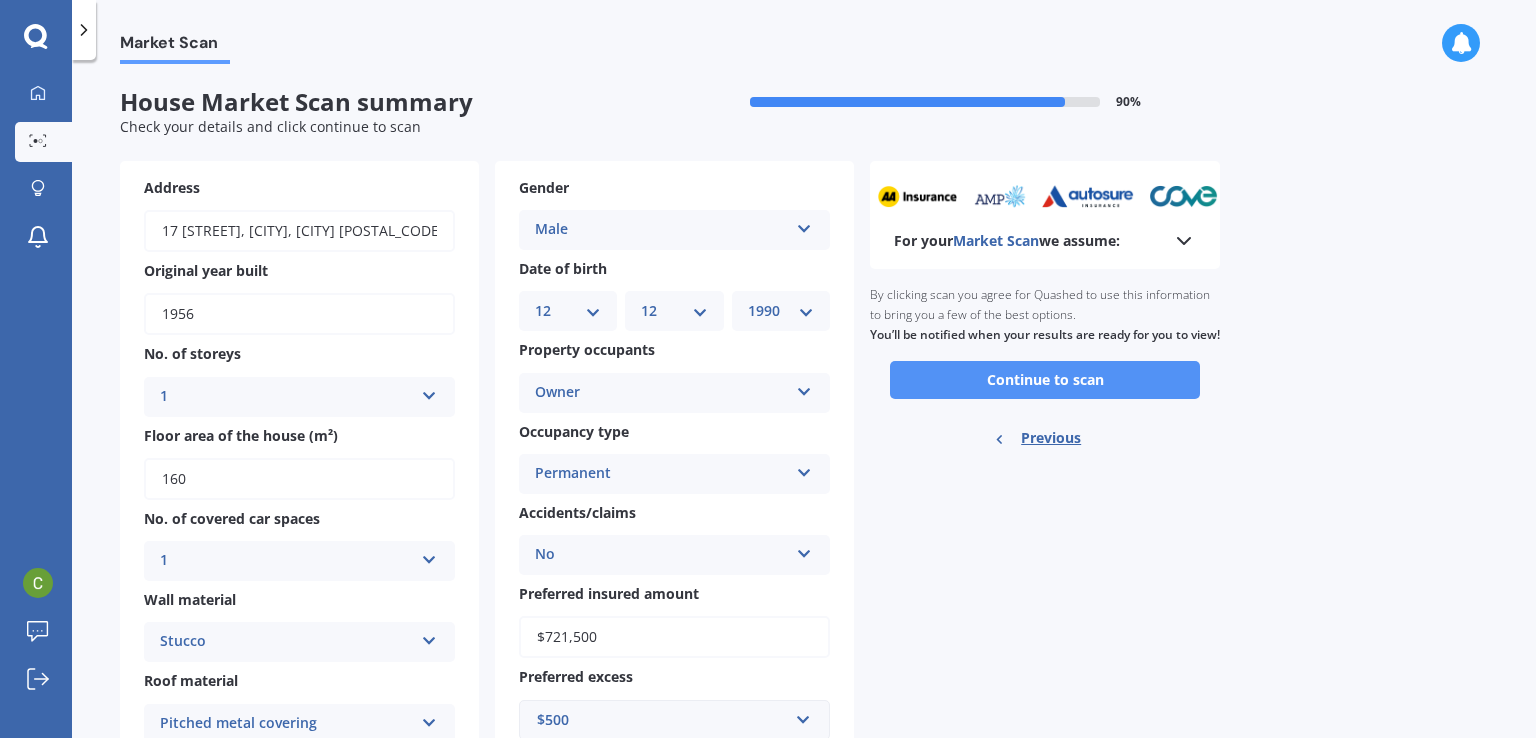 click on "Continue to scan" at bounding box center [1045, 380] 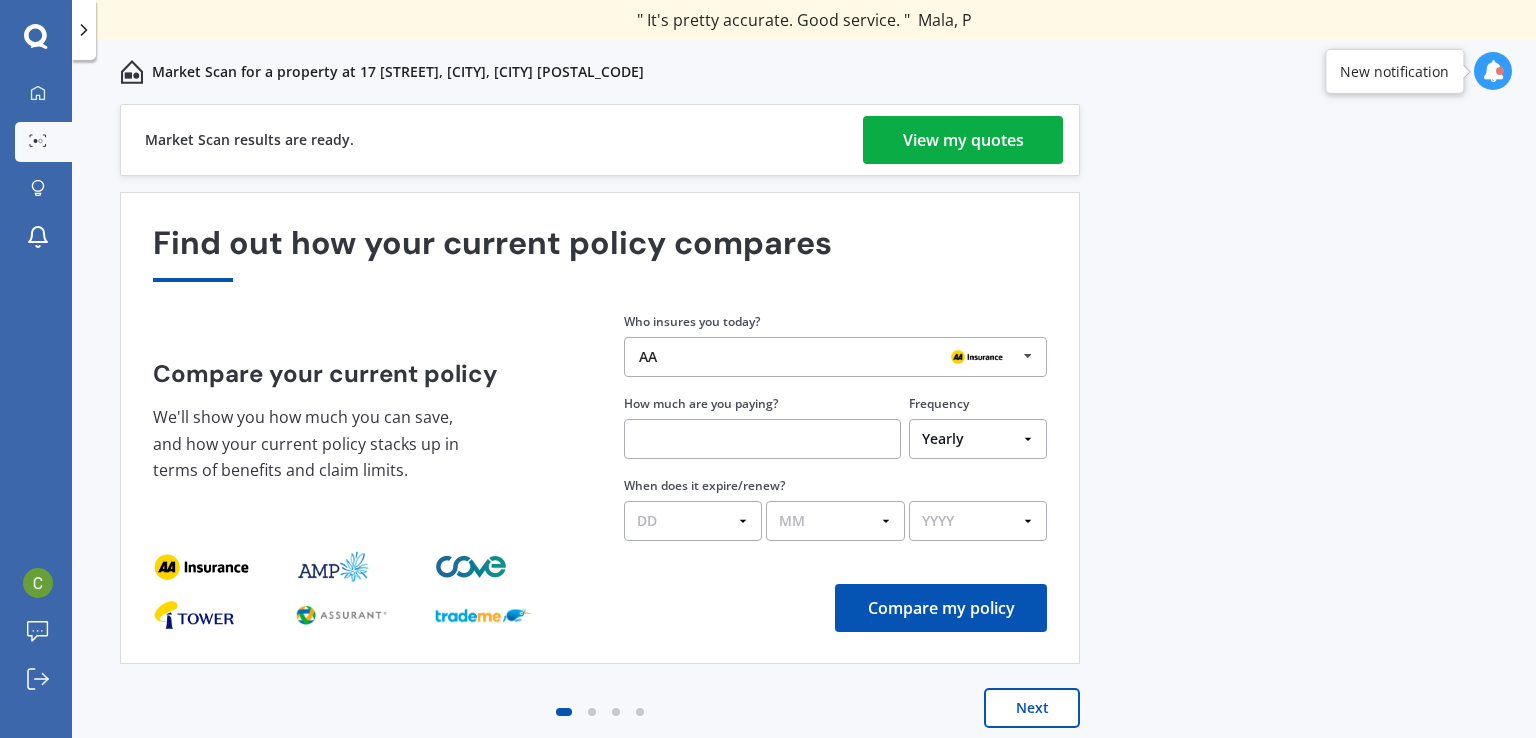 click on "View my quotes" at bounding box center (963, 140) 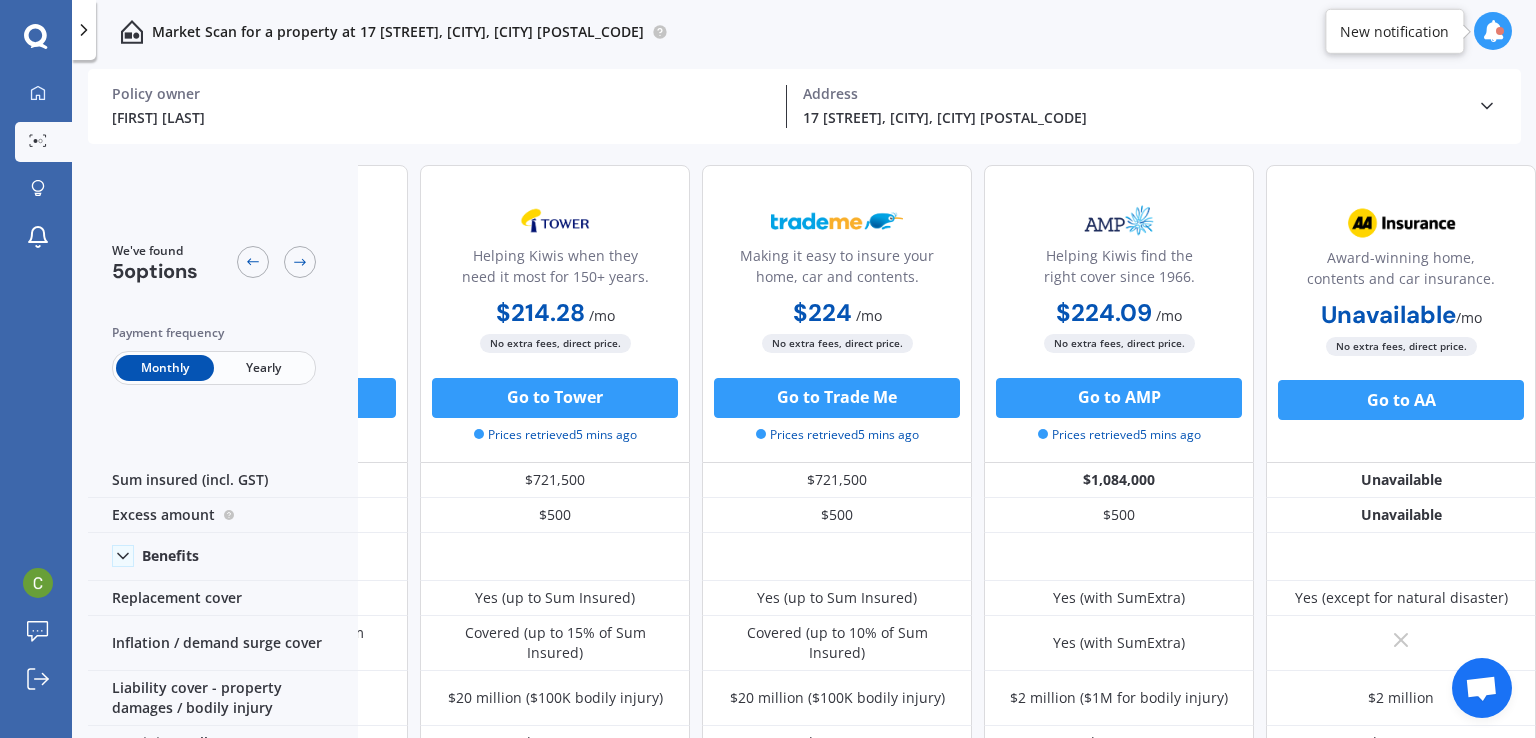 scroll, scrollTop: 0, scrollLeft: 0, axis: both 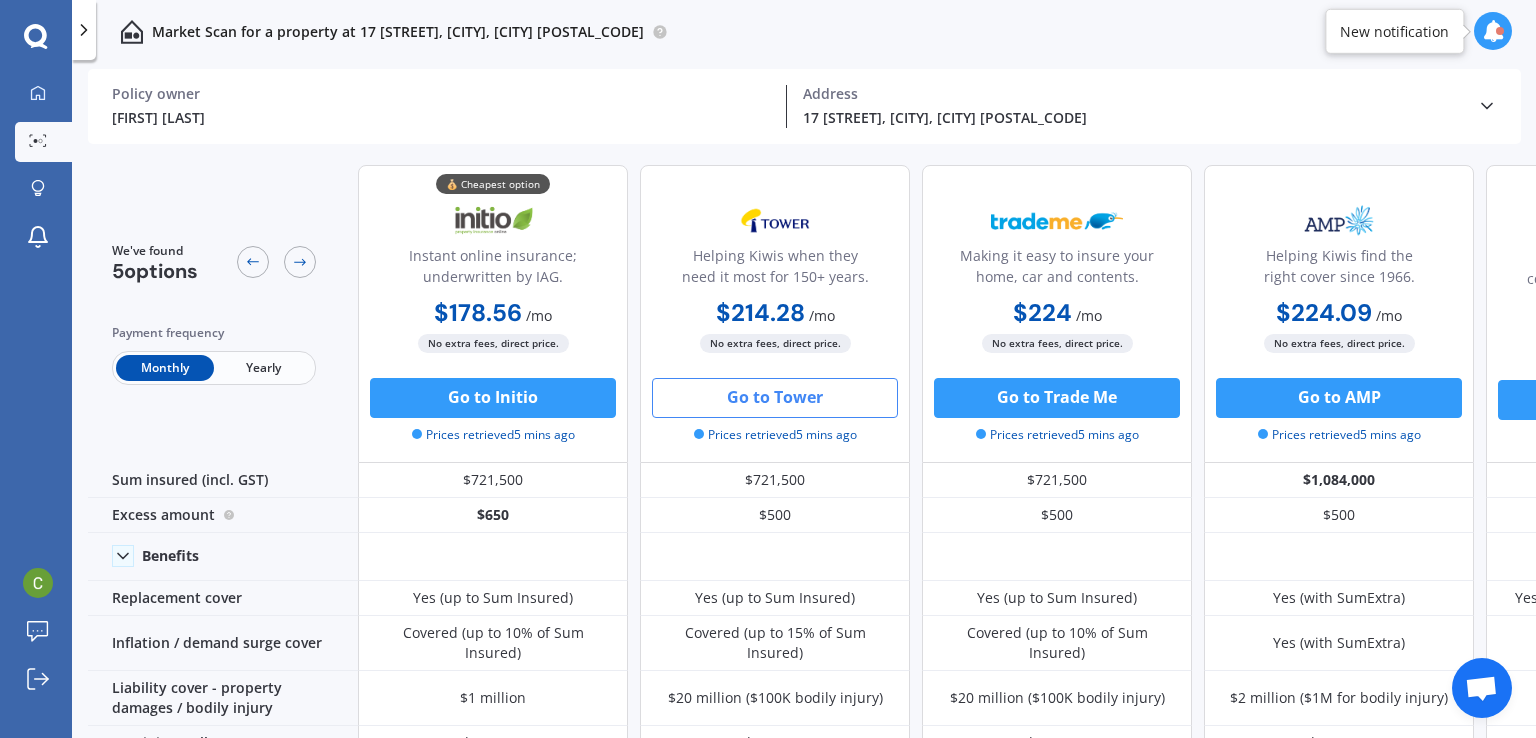 click on "Go to Tower" at bounding box center [775, 398] 